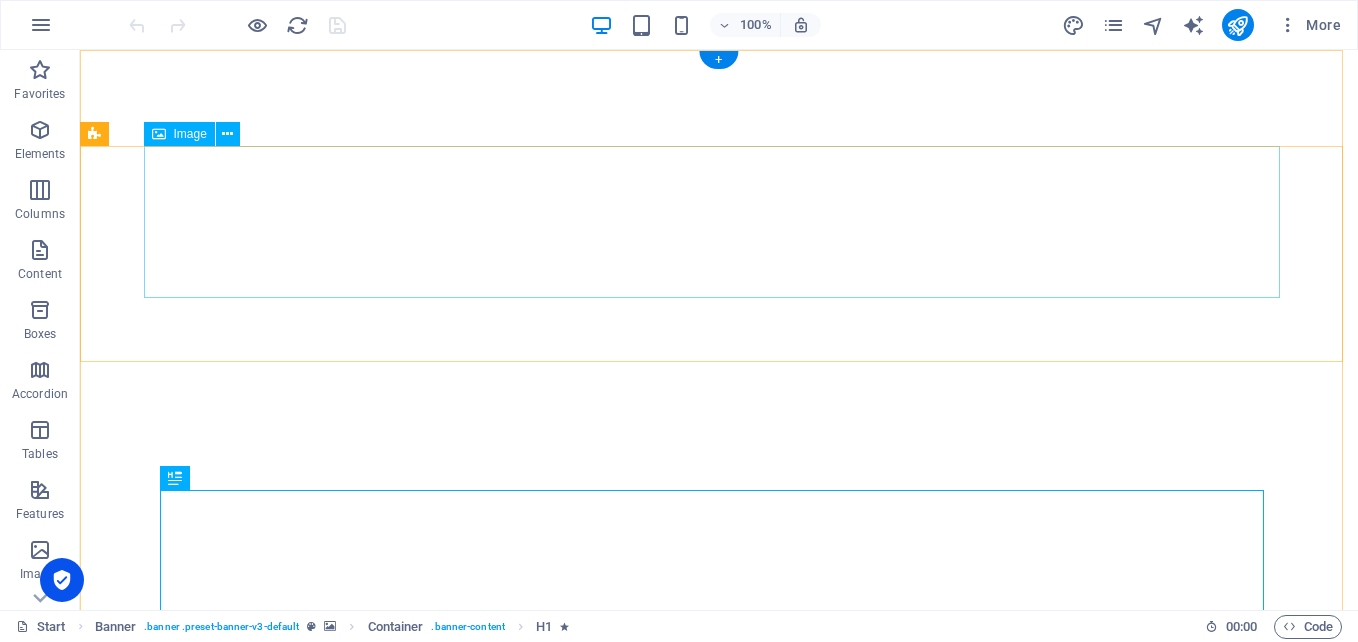 scroll, scrollTop: 0, scrollLeft: 0, axis: both 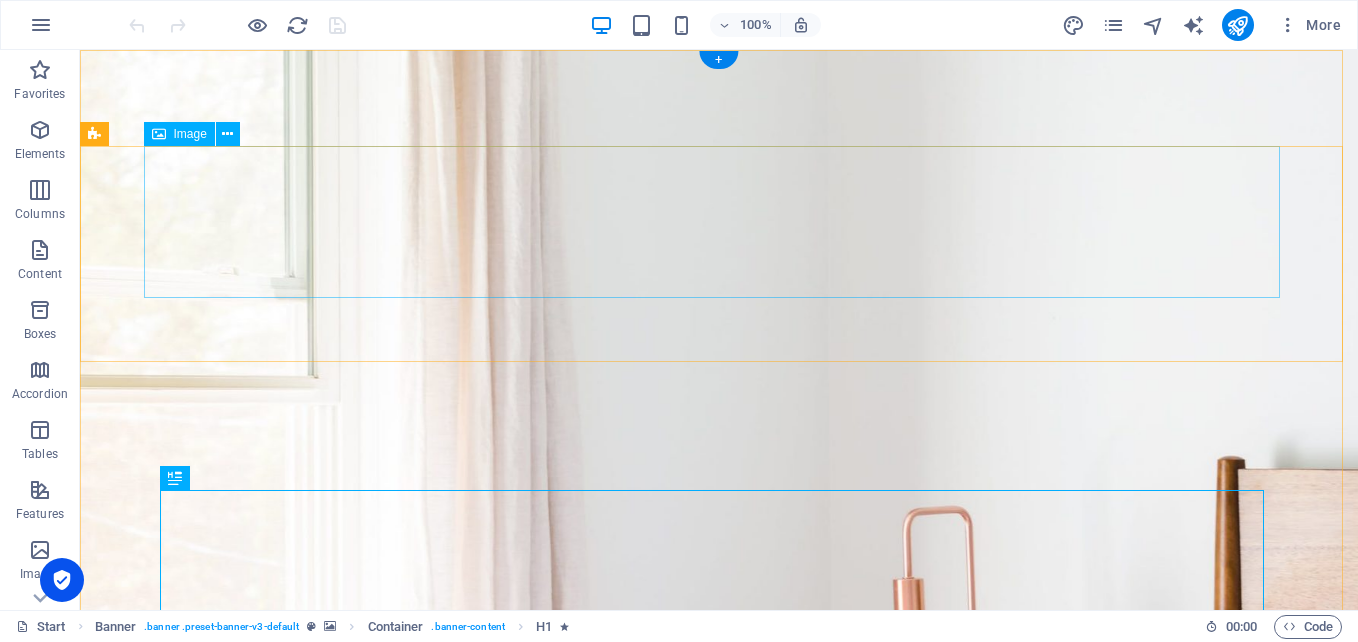 click at bounding box center (719, 1313) 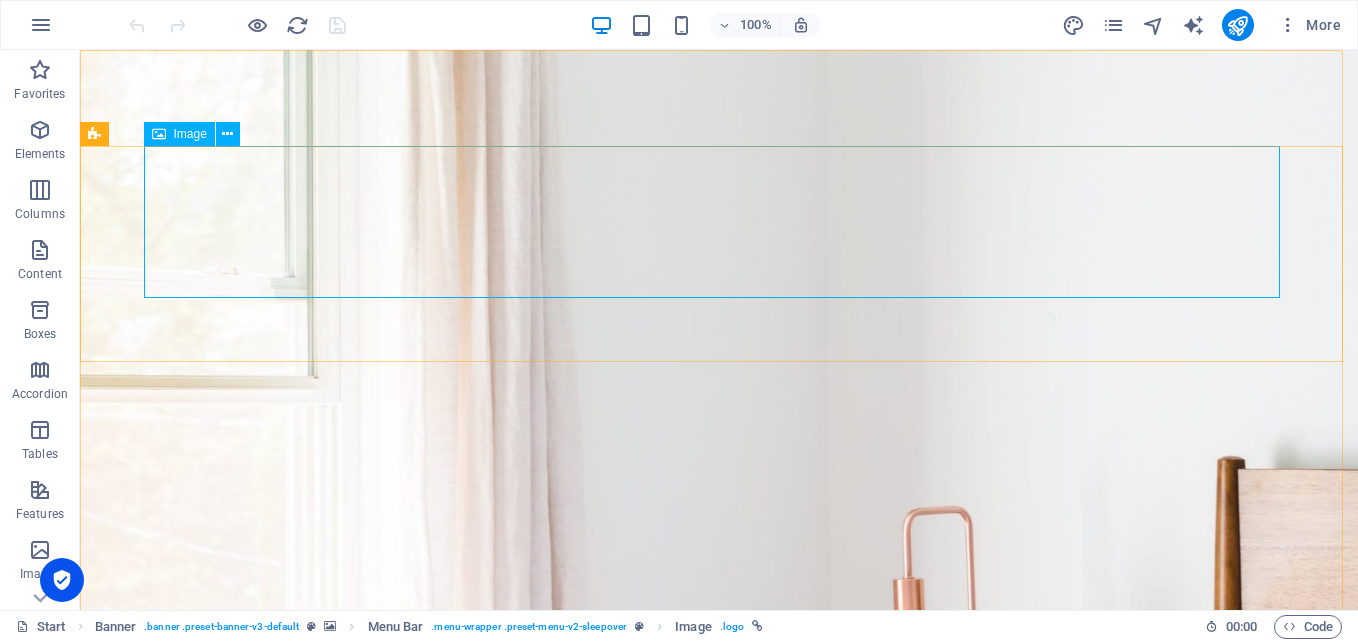 click on "Image" at bounding box center [190, 134] 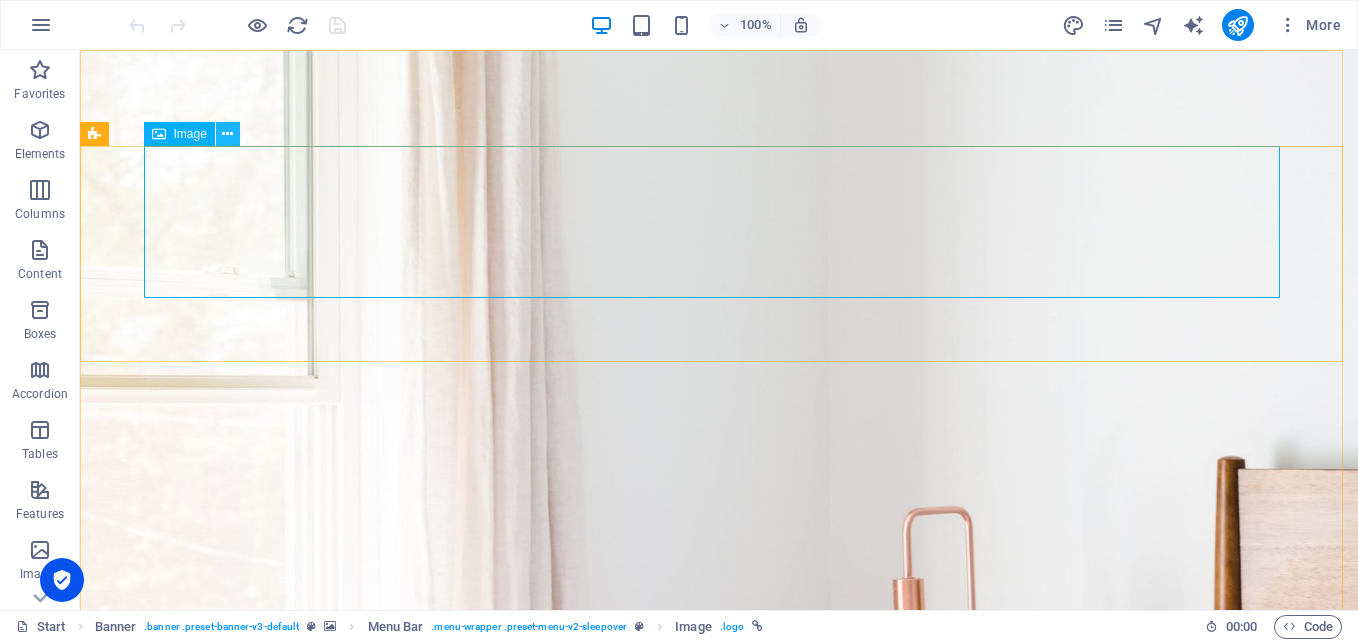 click at bounding box center [227, 134] 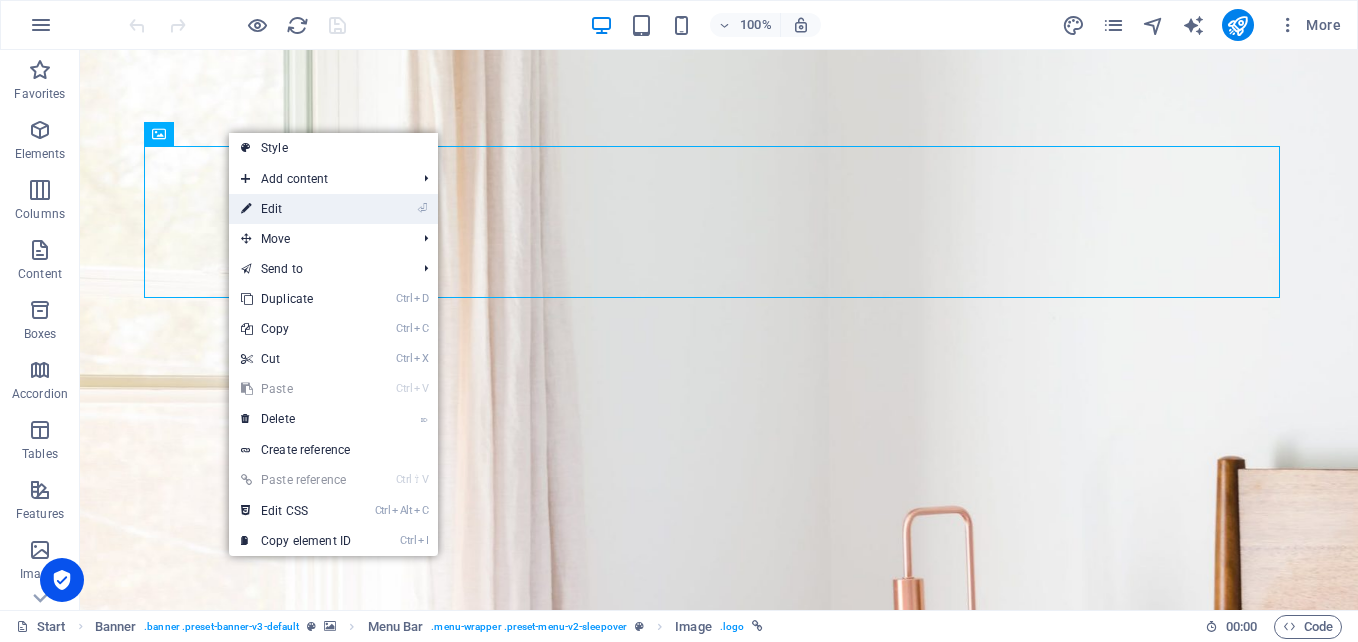 click on "⏎  Edit" at bounding box center [296, 209] 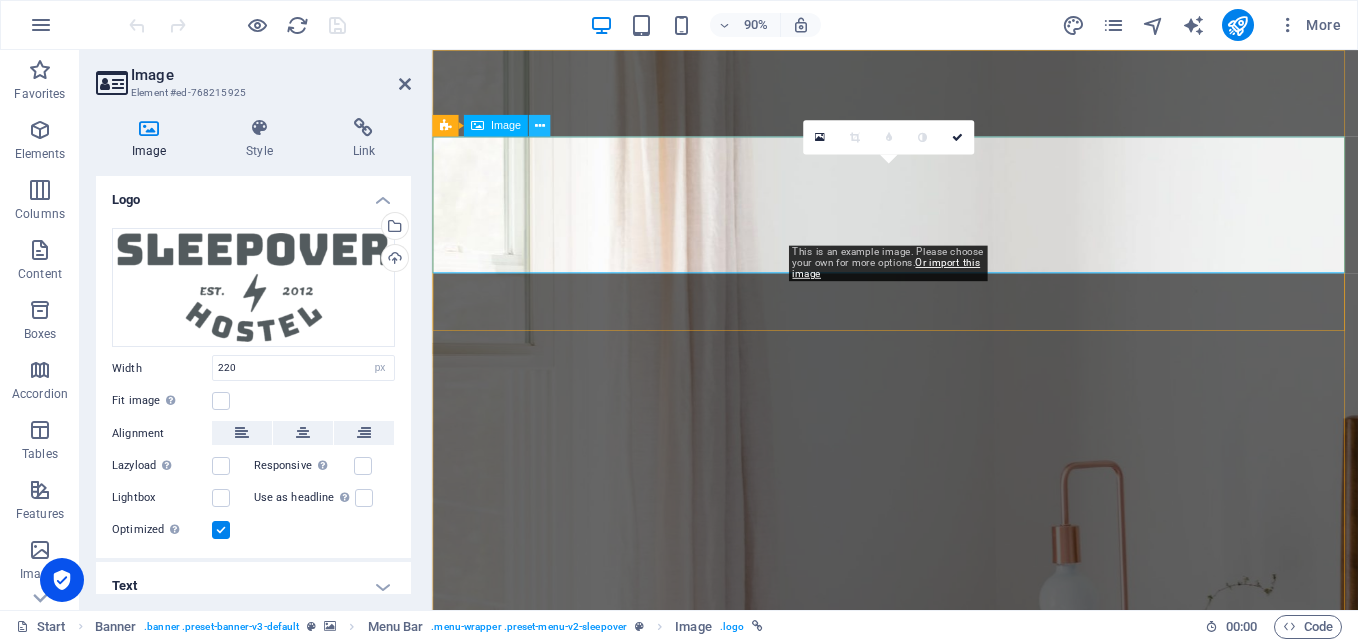 click at bounding box center (539, 125) 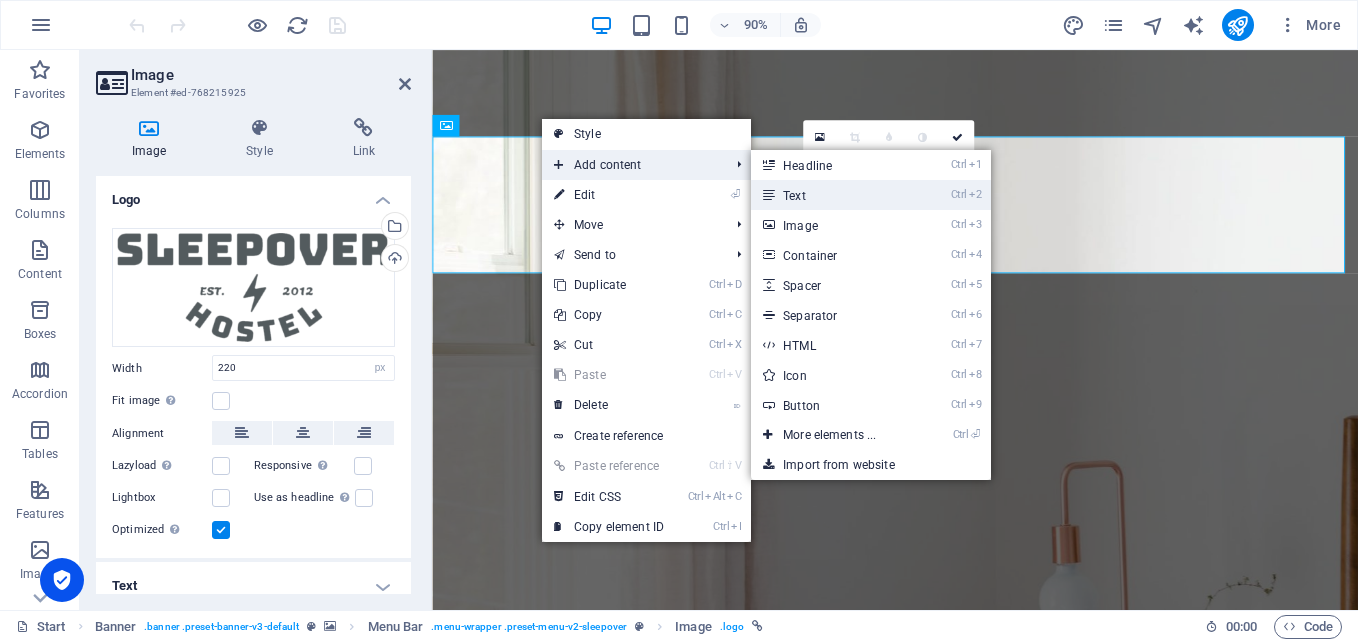 click on "Ctrl 2  Text" at bounding box center (833, 195) 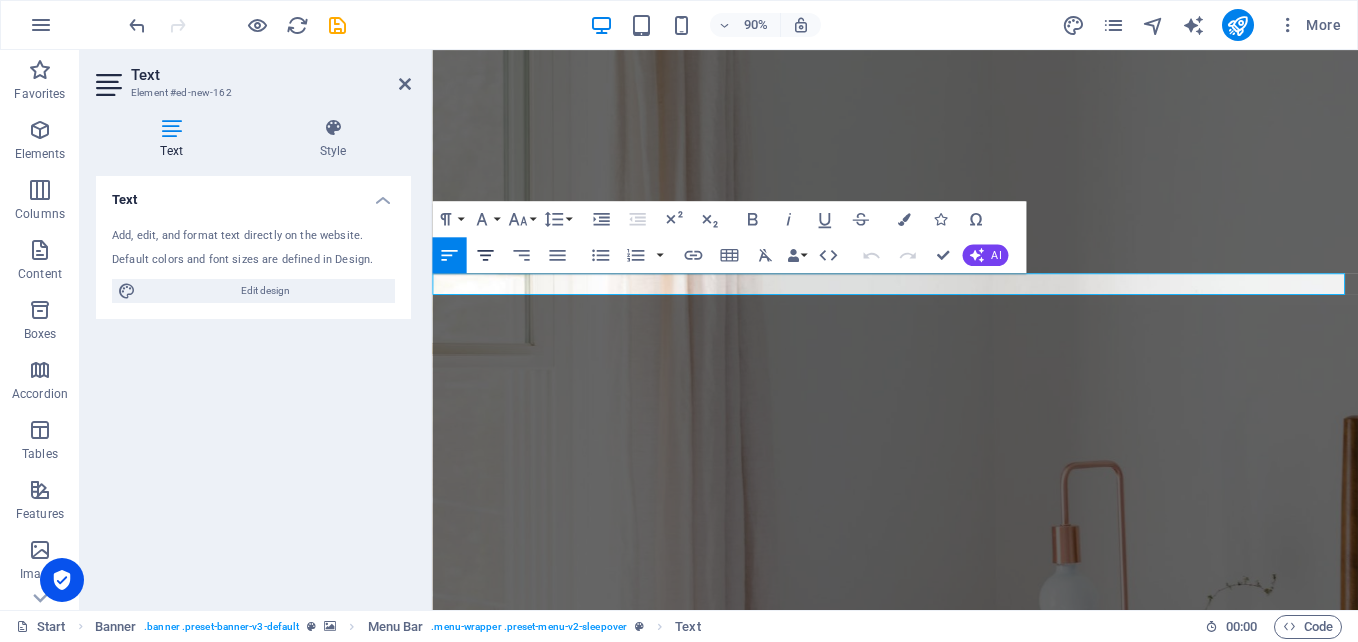 click 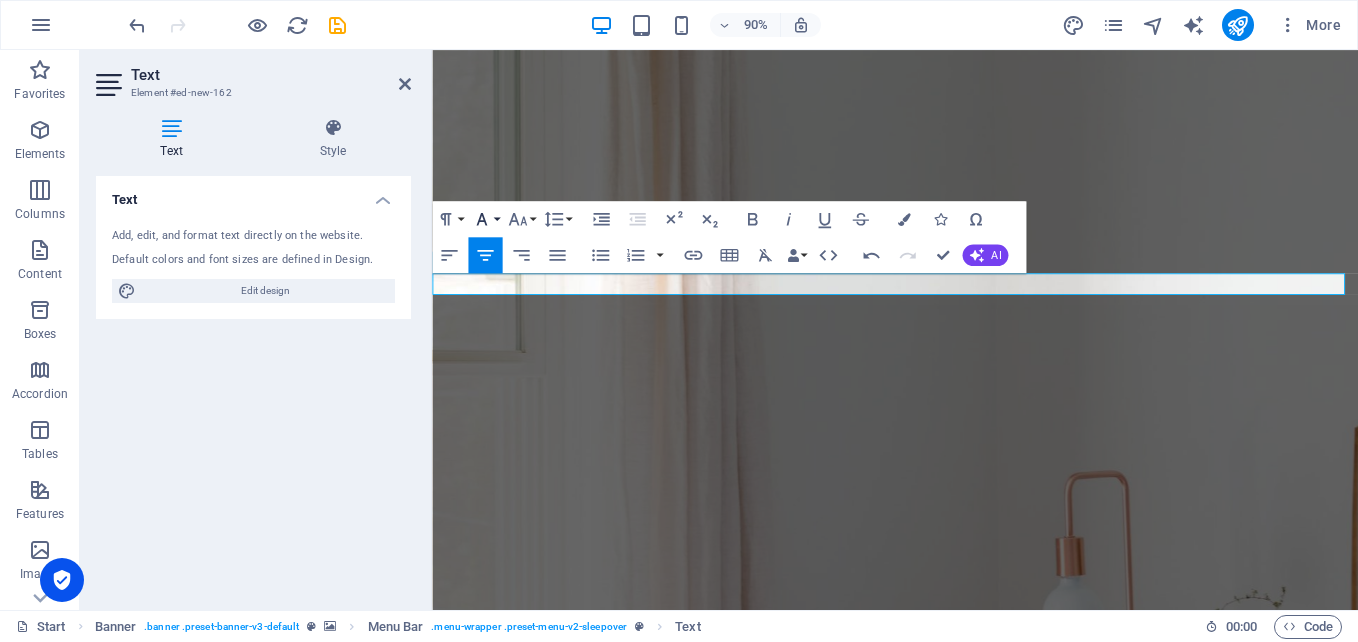 click 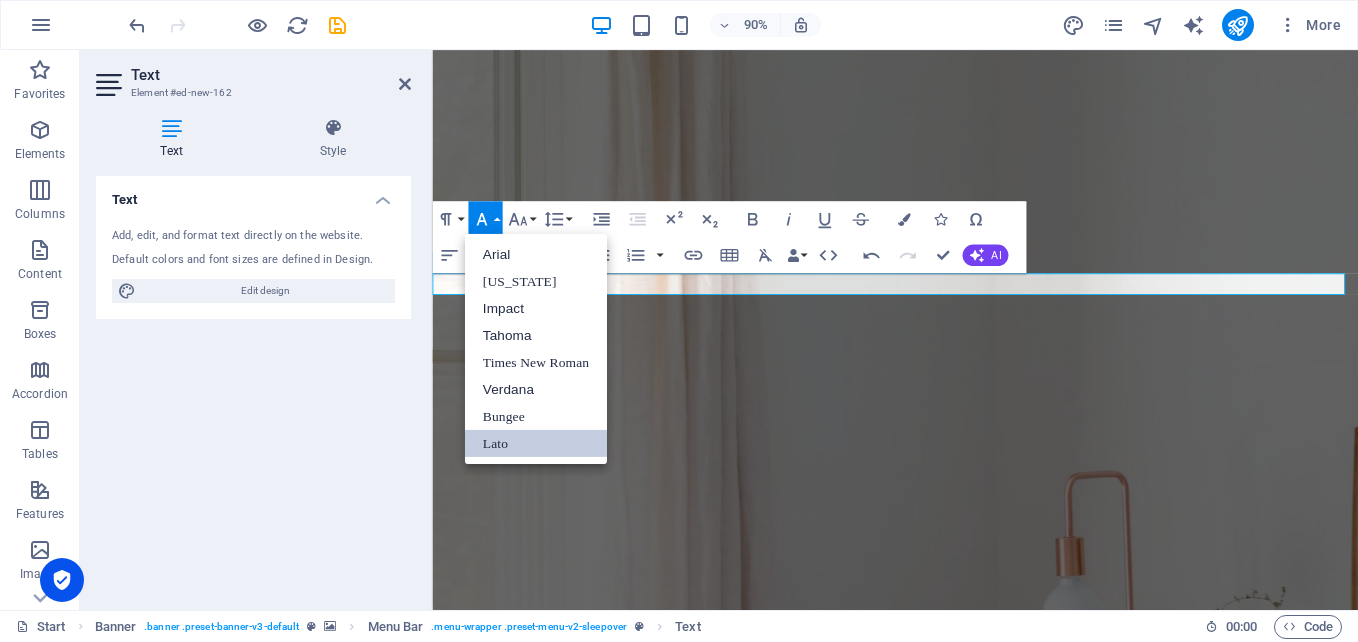 scroll, scrollTop: 0, scrollLeft: 0, axis: both 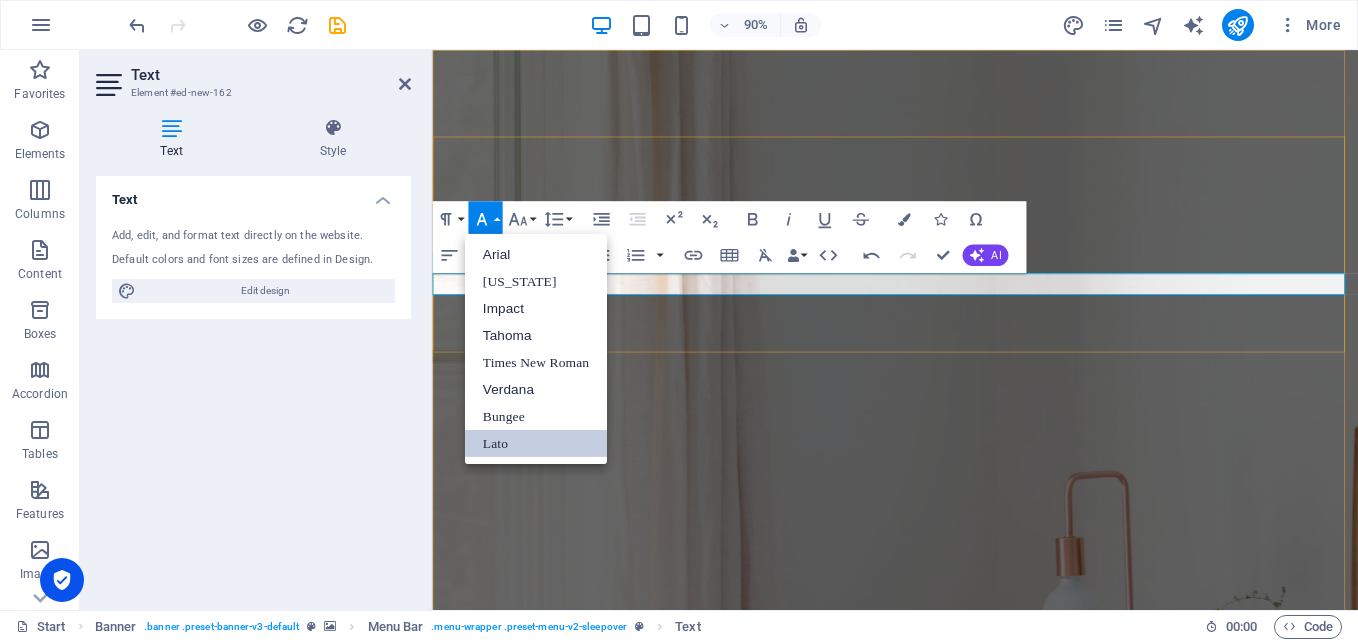 click on "New text element" at bounding box center (946, 1425) 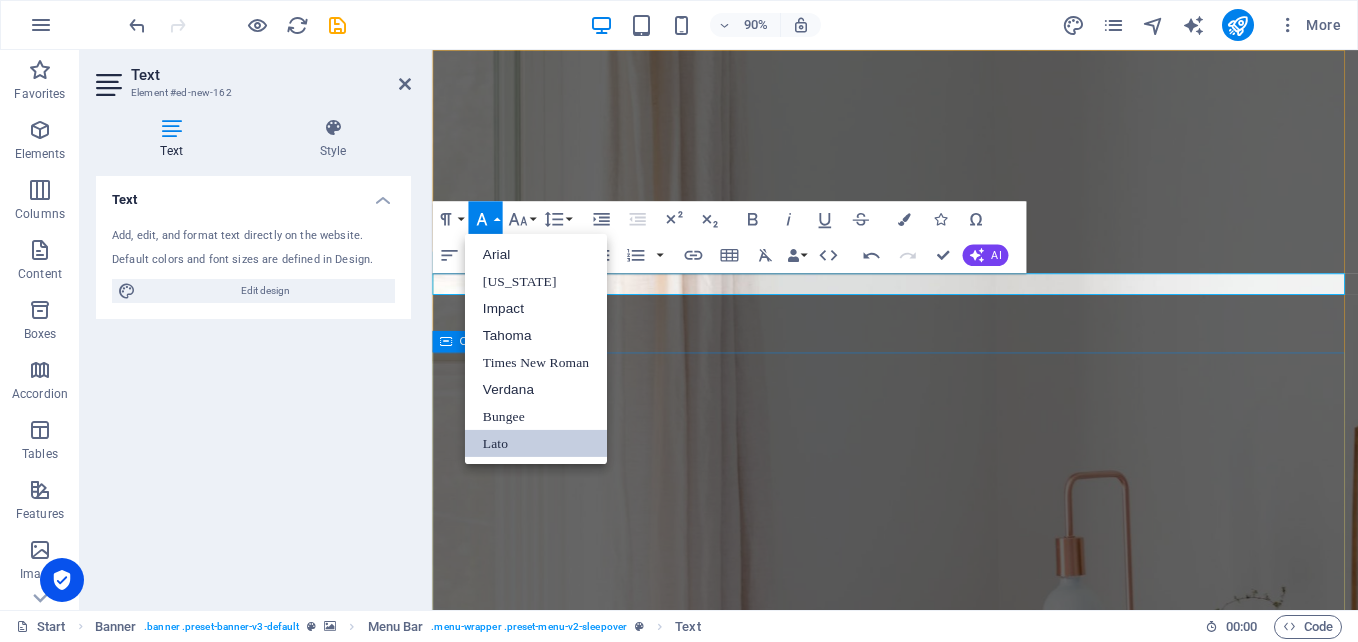 click on "VITAMIENE SEE   VIR beste herlaai Starting at R1800/nag Boek NOU" at bounding box center (946, 1856) 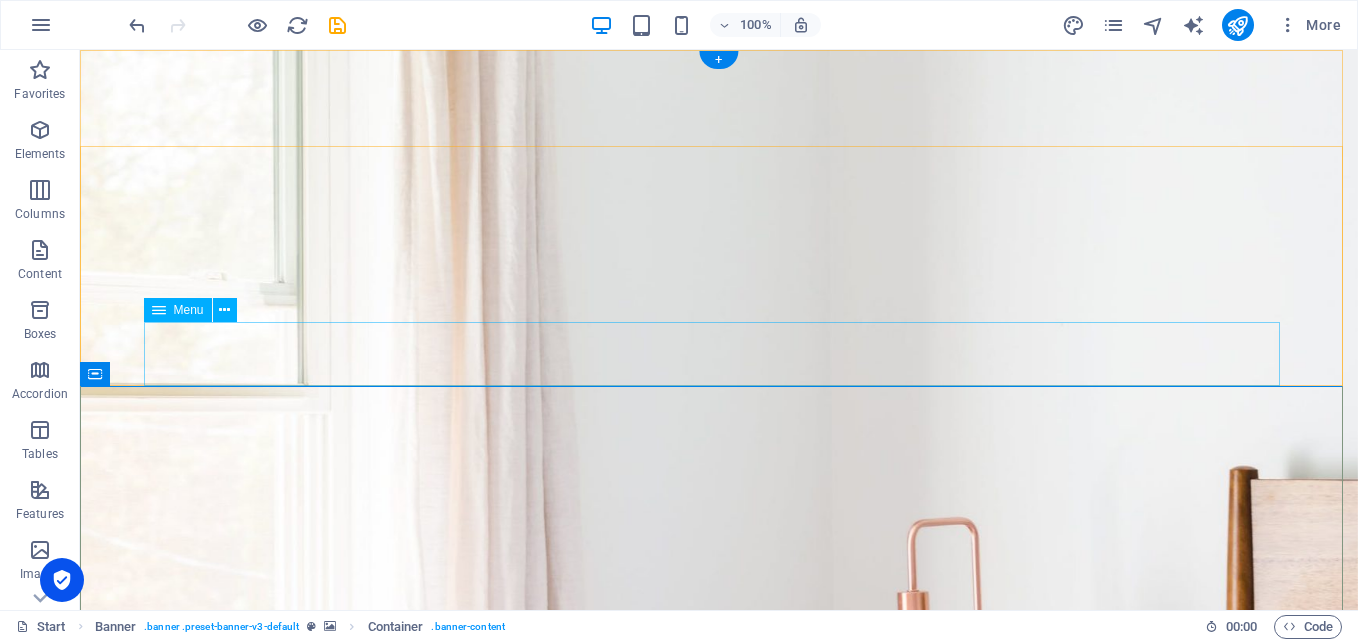 click on "Home Services Rooms Gallery Testimonials Book now Contact" at bounding box center (719, 1469) 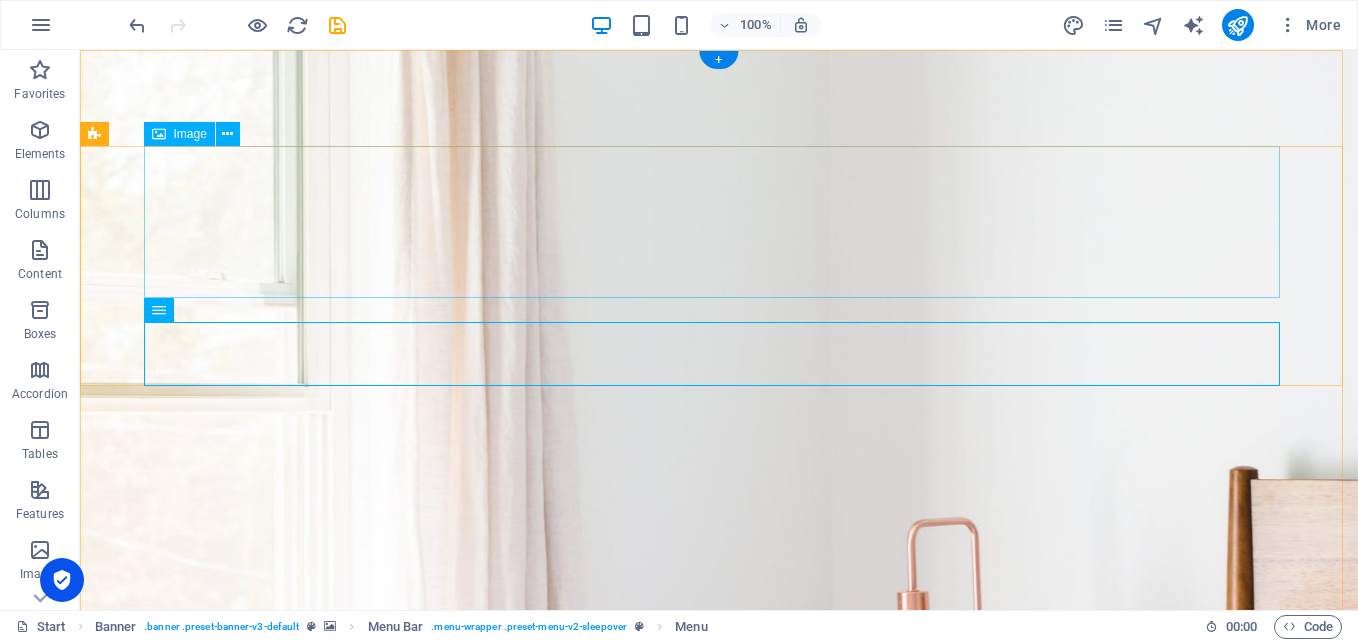 click at bounding box center (719, 1337) 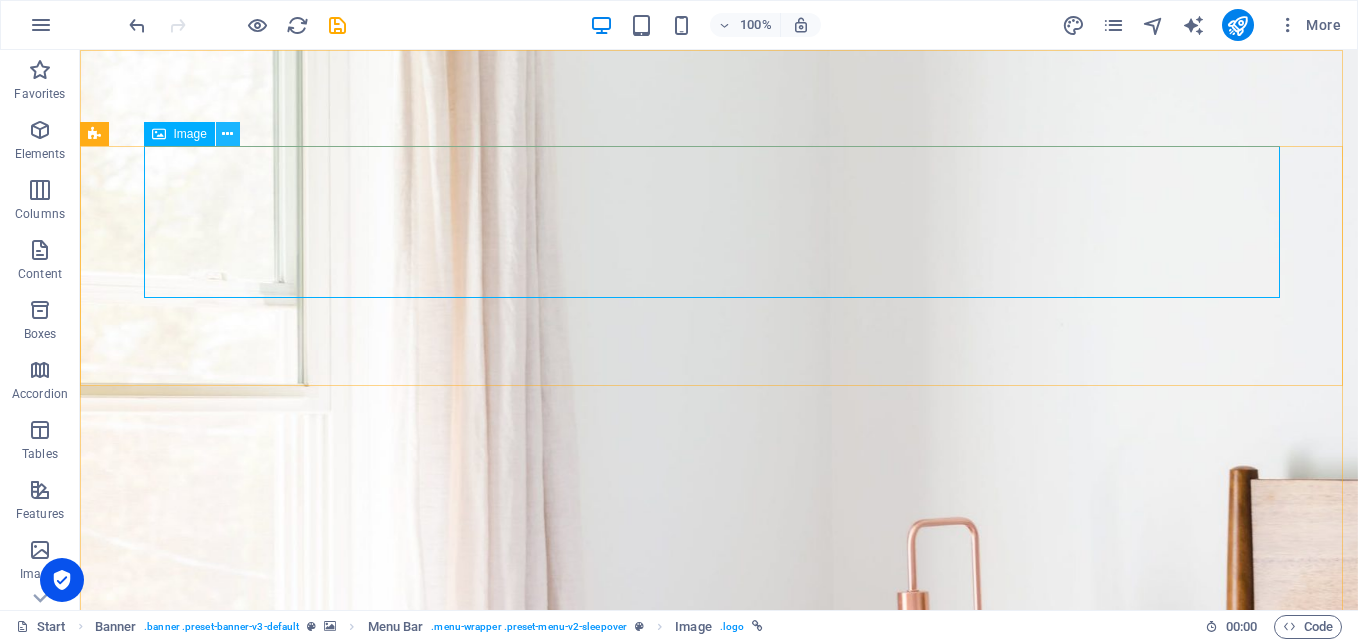click at bounding box center (228, 134) 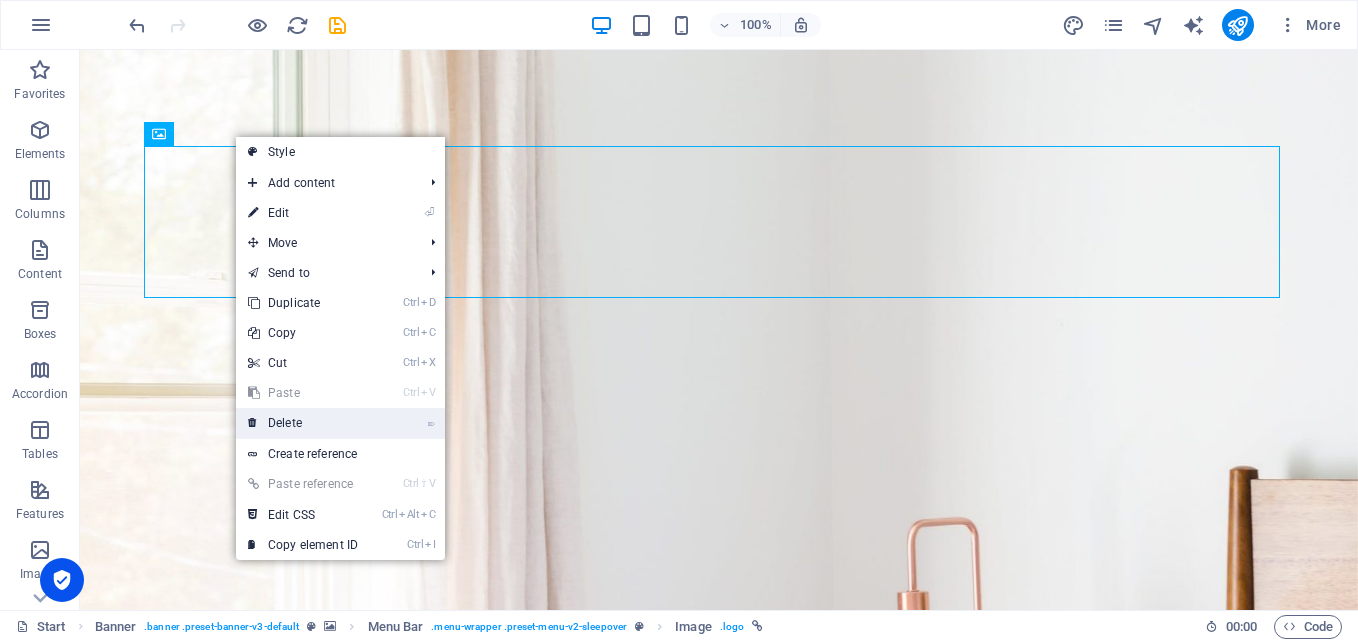 click on "⌦  Delete" at bounding box center [303, 423] 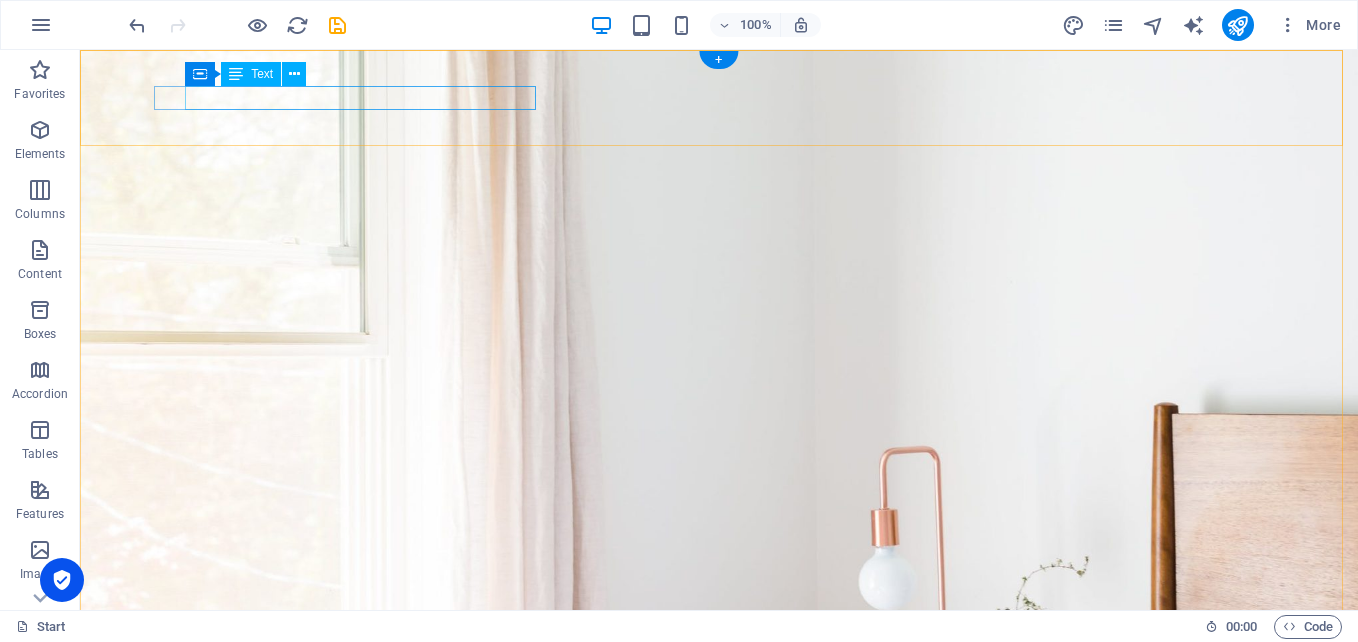 click on "[EMAIL_ADDRESS]" at bounding box center [714, 969] 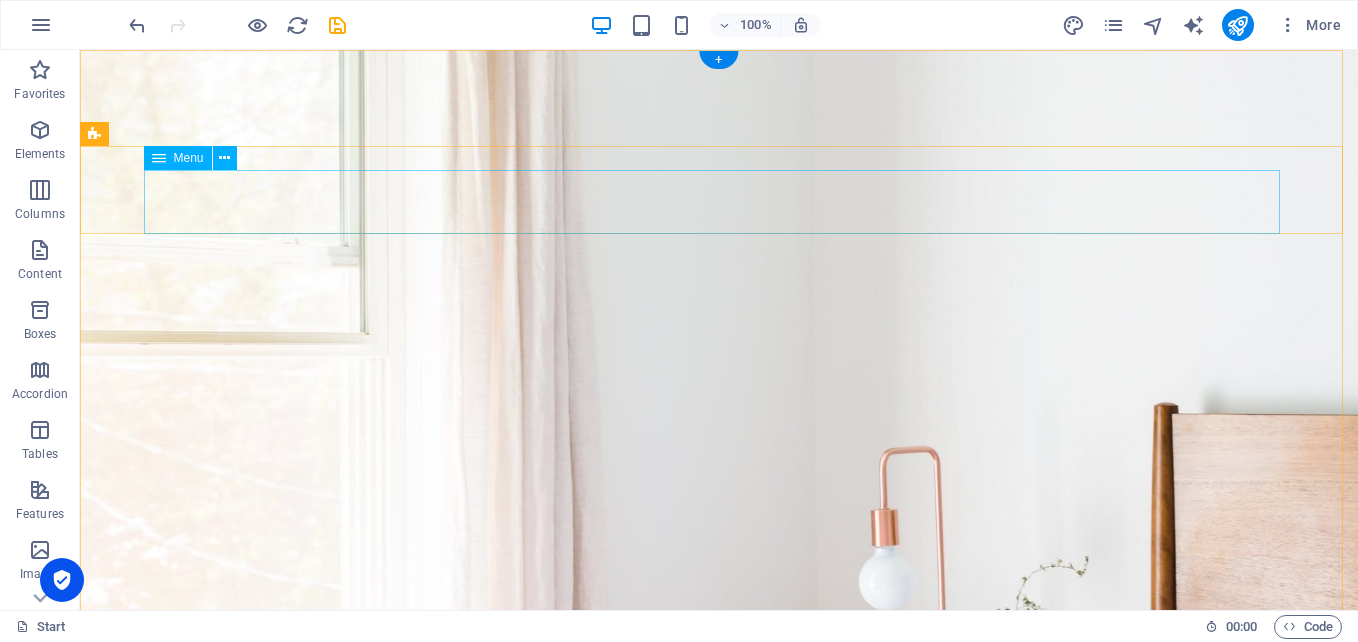 click on "Home Services Rooms Gallery Testimonials Book now Contact" at bounding box center (719, 1141) 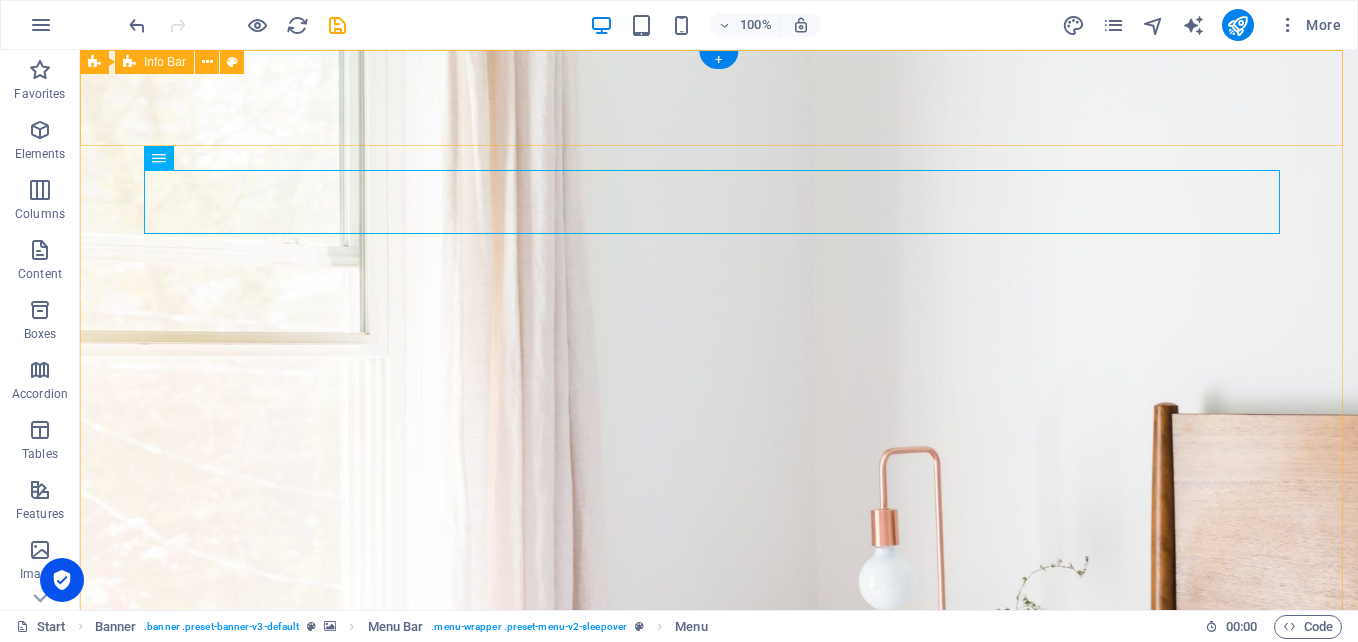 click at bounding box center [719, 991] 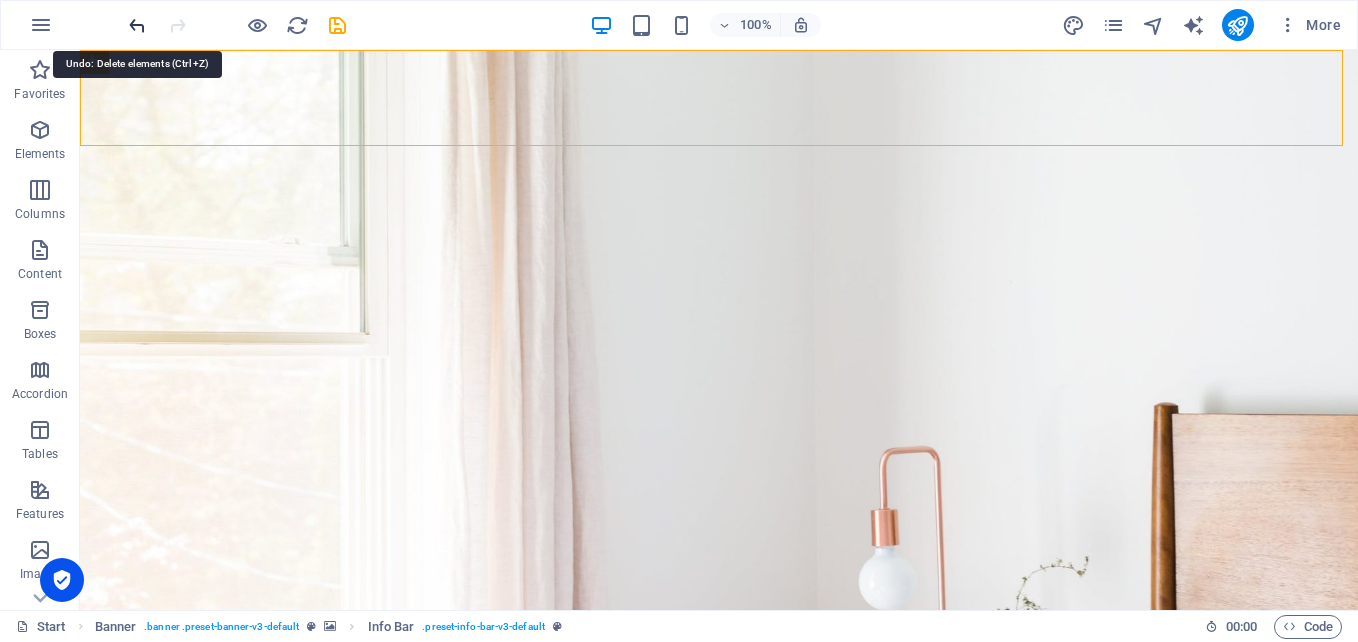 click at bounding box center [137, 25] 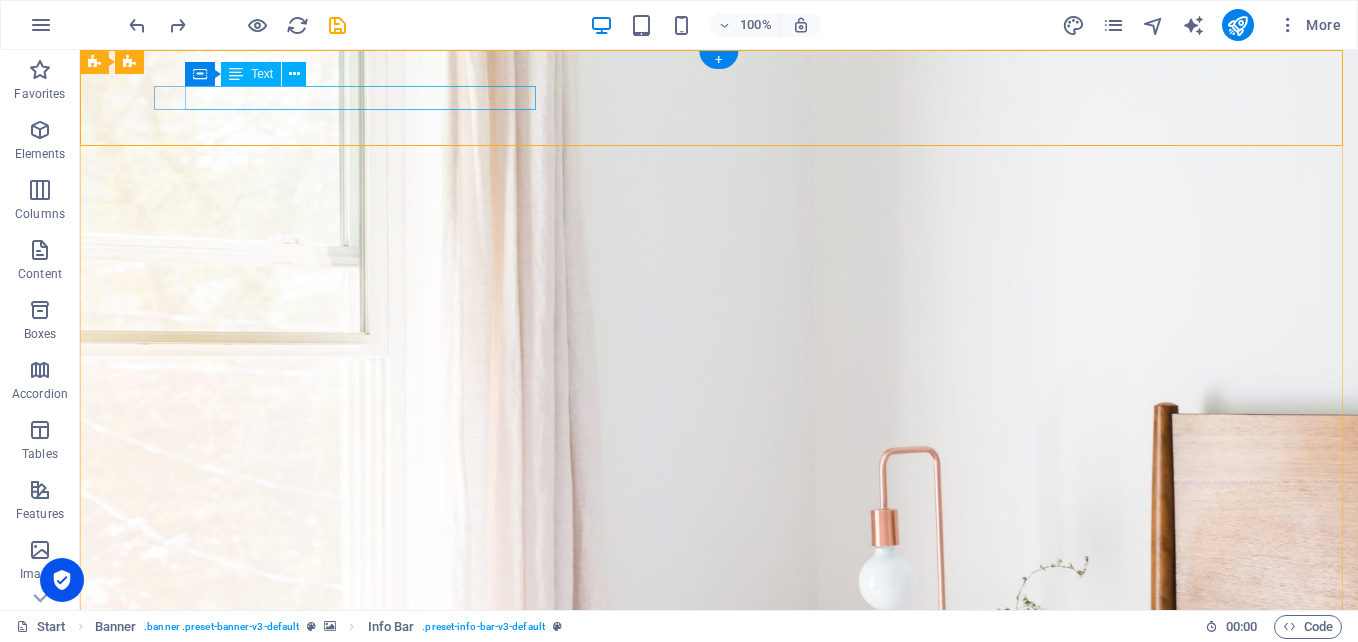 click on "[EMAIL_ADDRESS]" at bounding box center [714, 969] 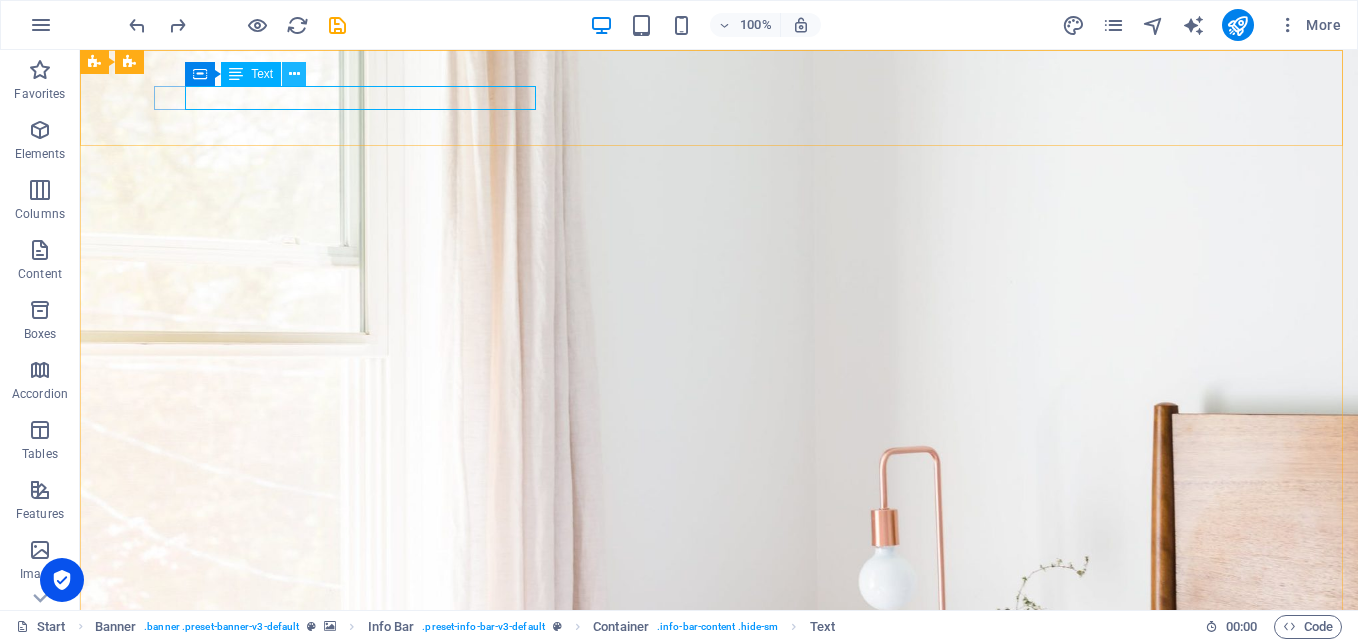 click at bounding box center (294, 74) 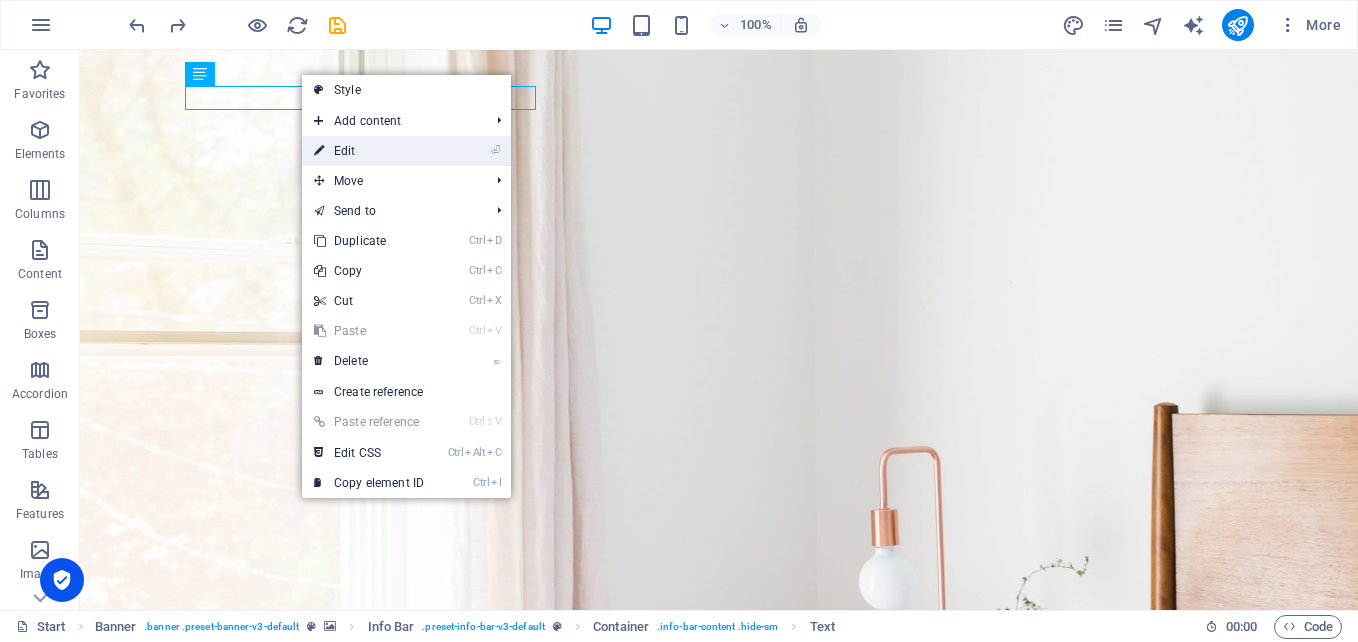 click on "⏎  Edit" at bounding box center (369, 151) 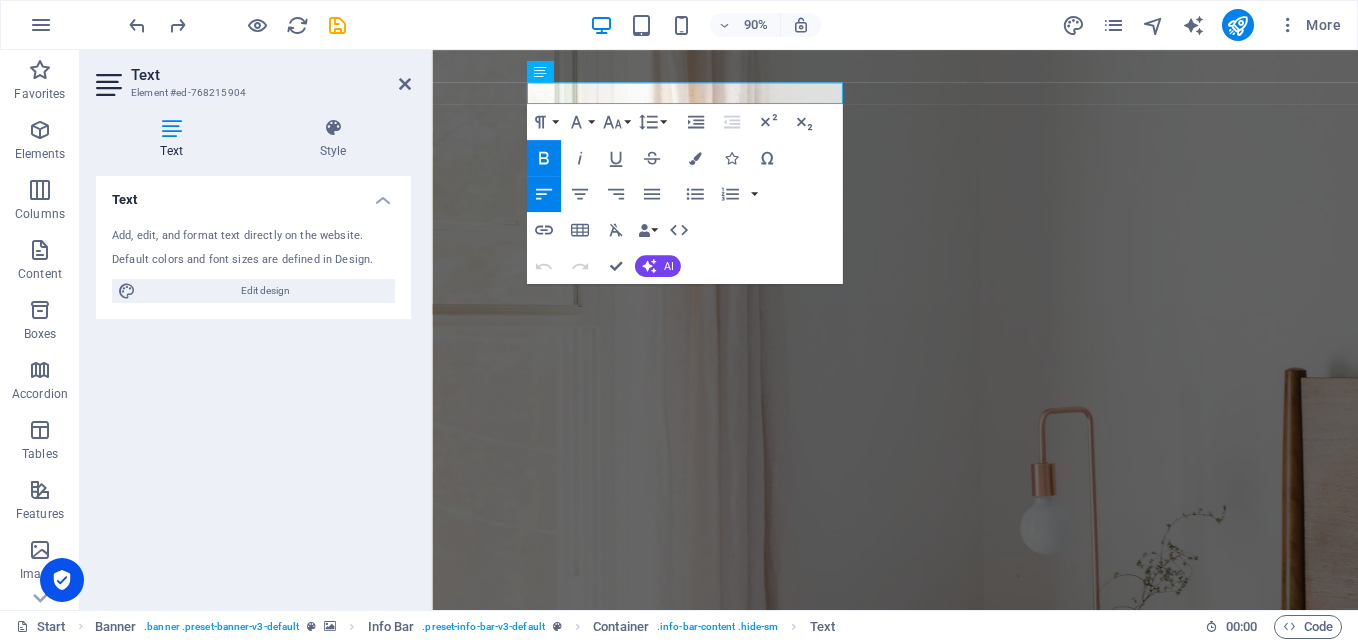 type 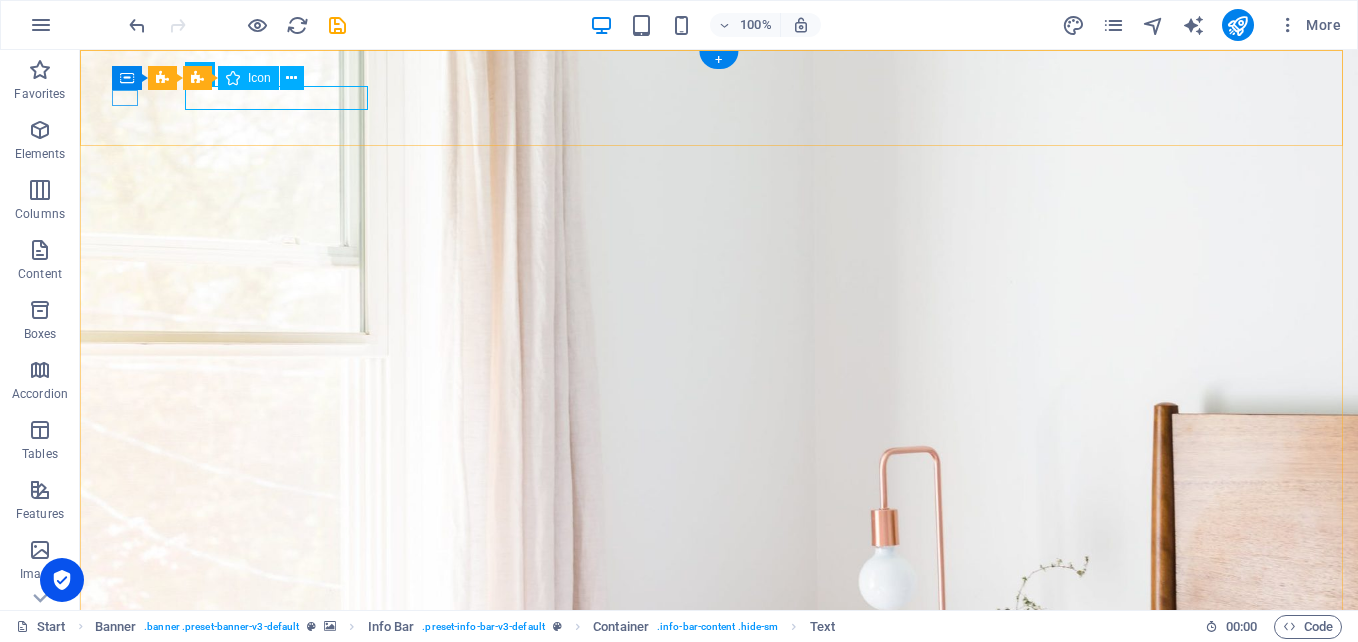 click at bounding box center (711, 938) 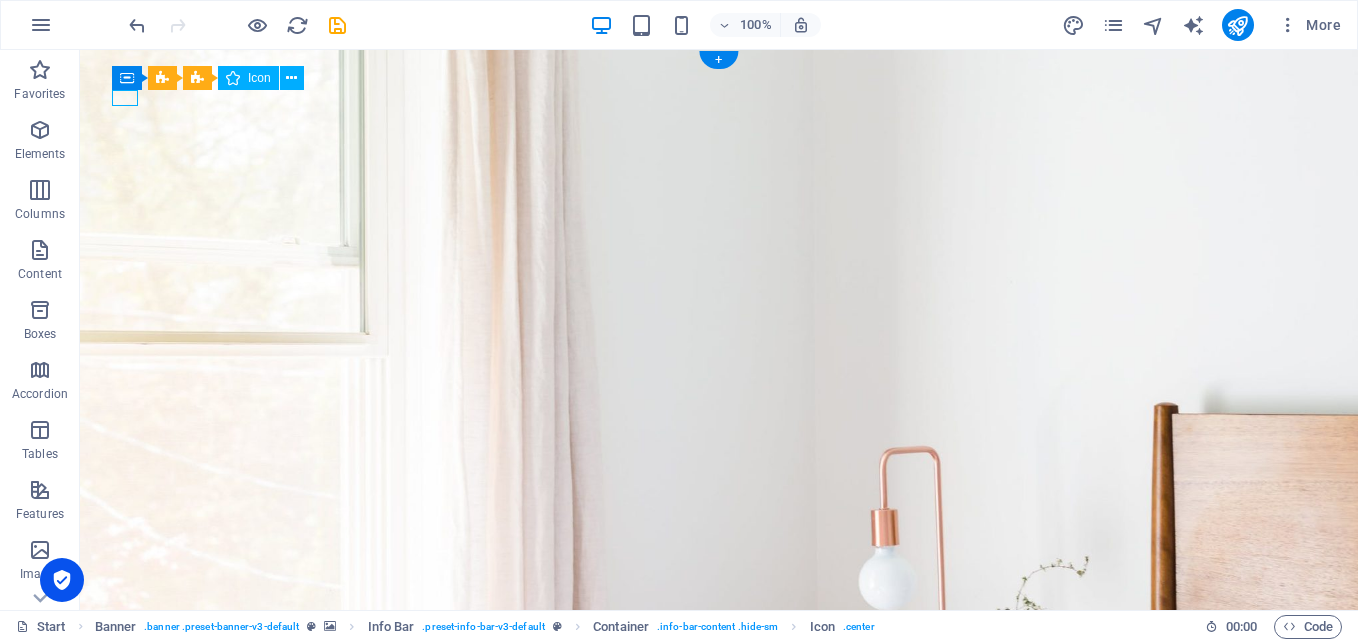 click at bounding box center [711, 938] 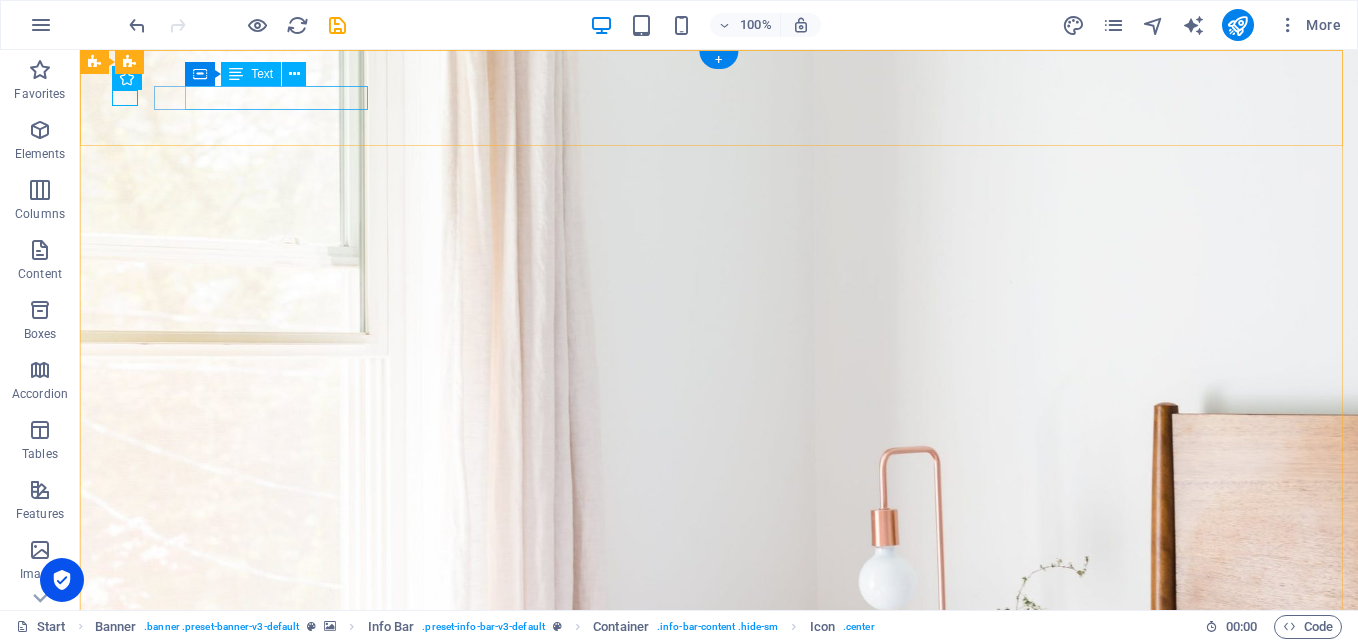 click on "info@vitamiene-see .[DOMAIN_NAME]" at bounding box center [714, 969] 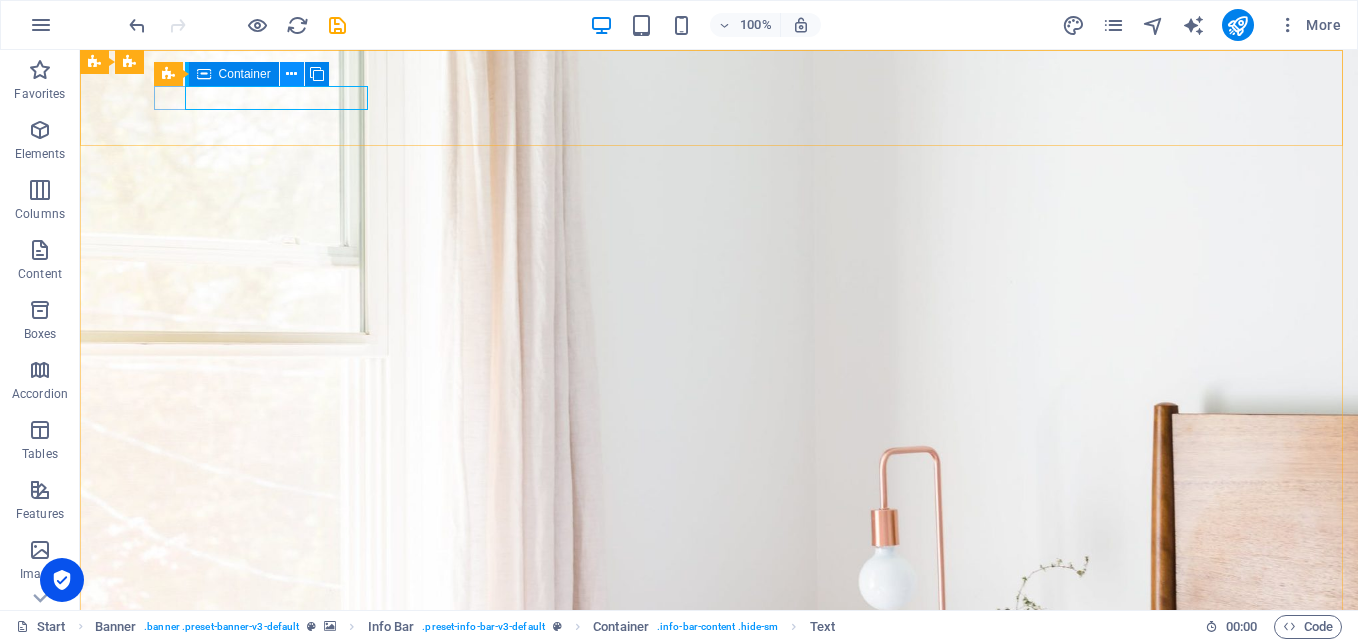 click at bounding box center (291, 74) 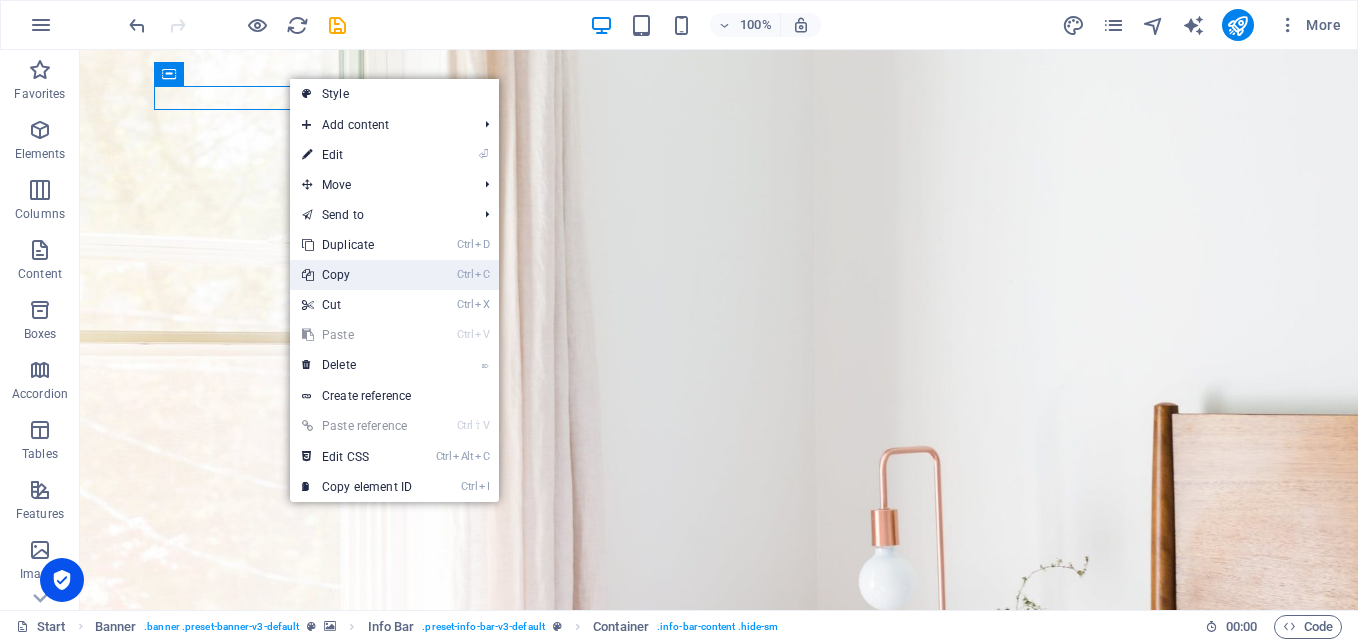 click on "Ctrl C  Copy" at bounding box center [357, 275] 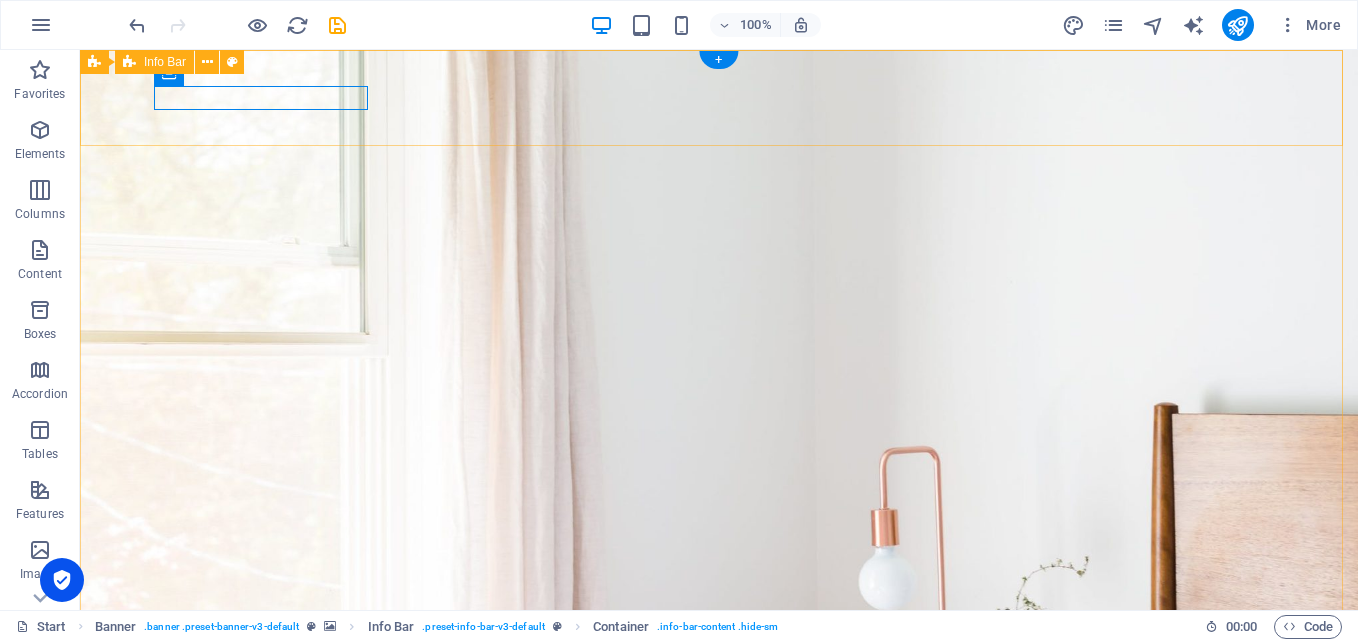 click on "info@vitamiene-see .[DOMAIN_NAME]" at bounding box center (719, 1003) 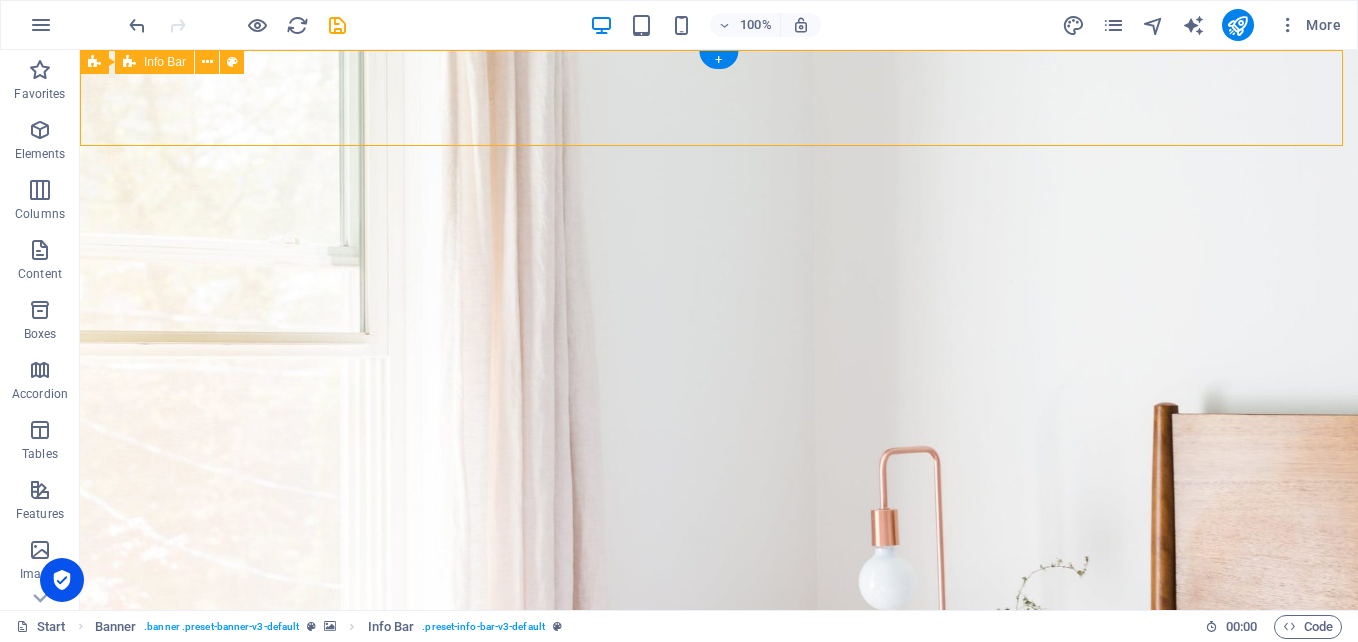 click on "info@vitamiene-see .[DOMAIN_NAME]" at bounding box center (719, 1003) 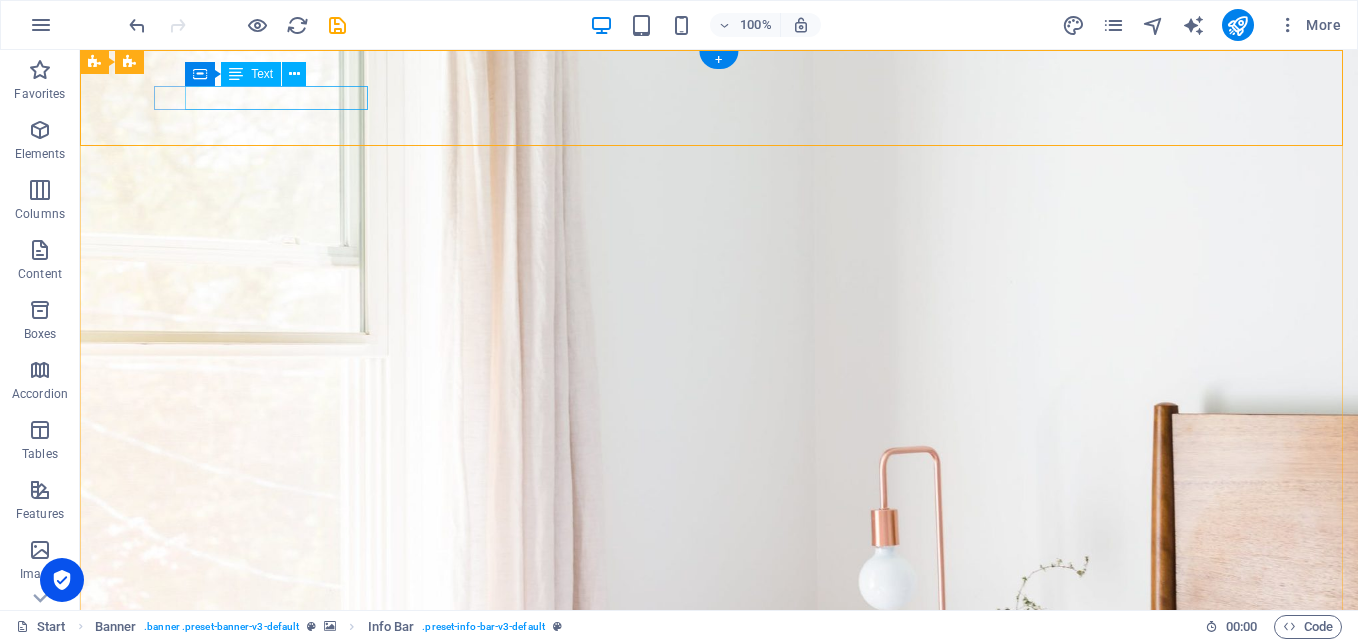 click on "info@vitamiene-see .[DOMAIN_NAME]" at bounding box center (714, 969) 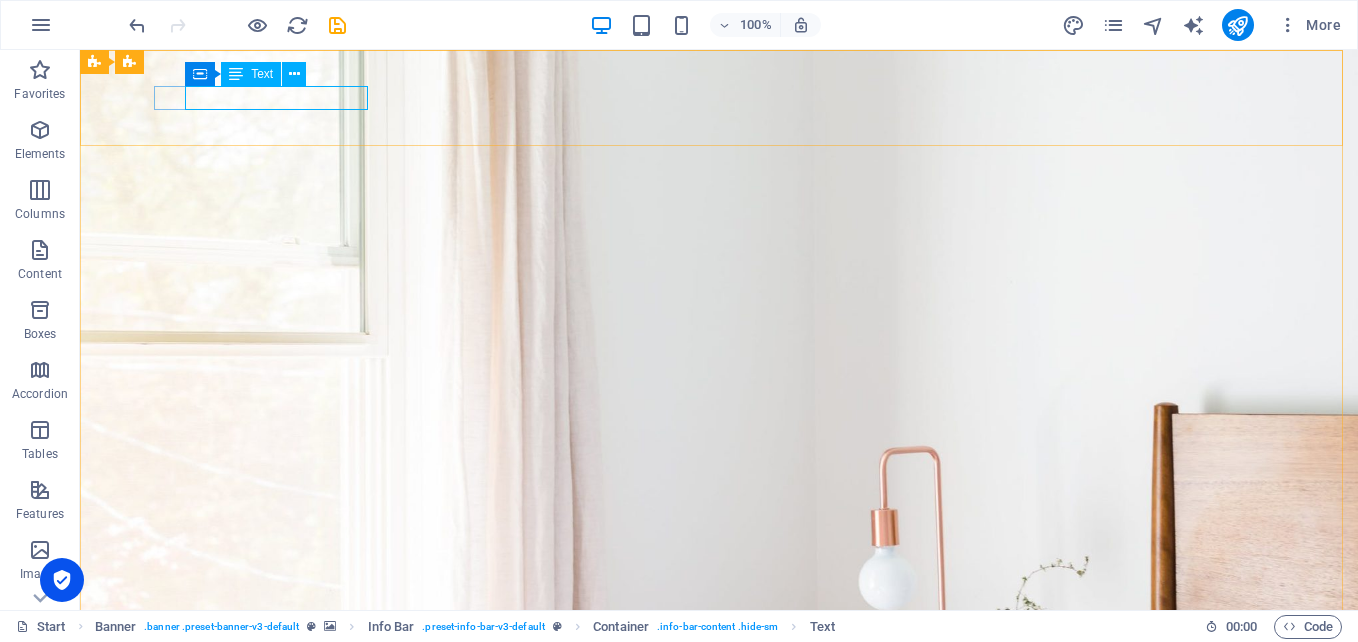 click on "Text" at bounding box center (262, 74) 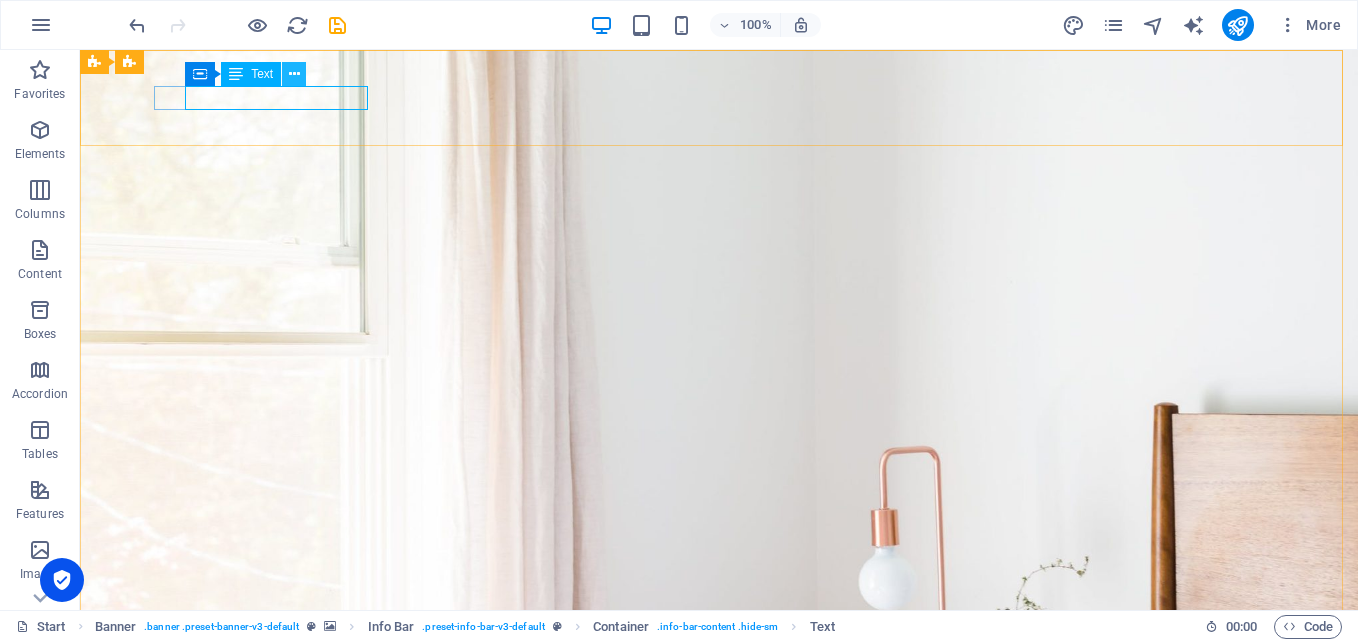 click at bounding box center [294, 74] 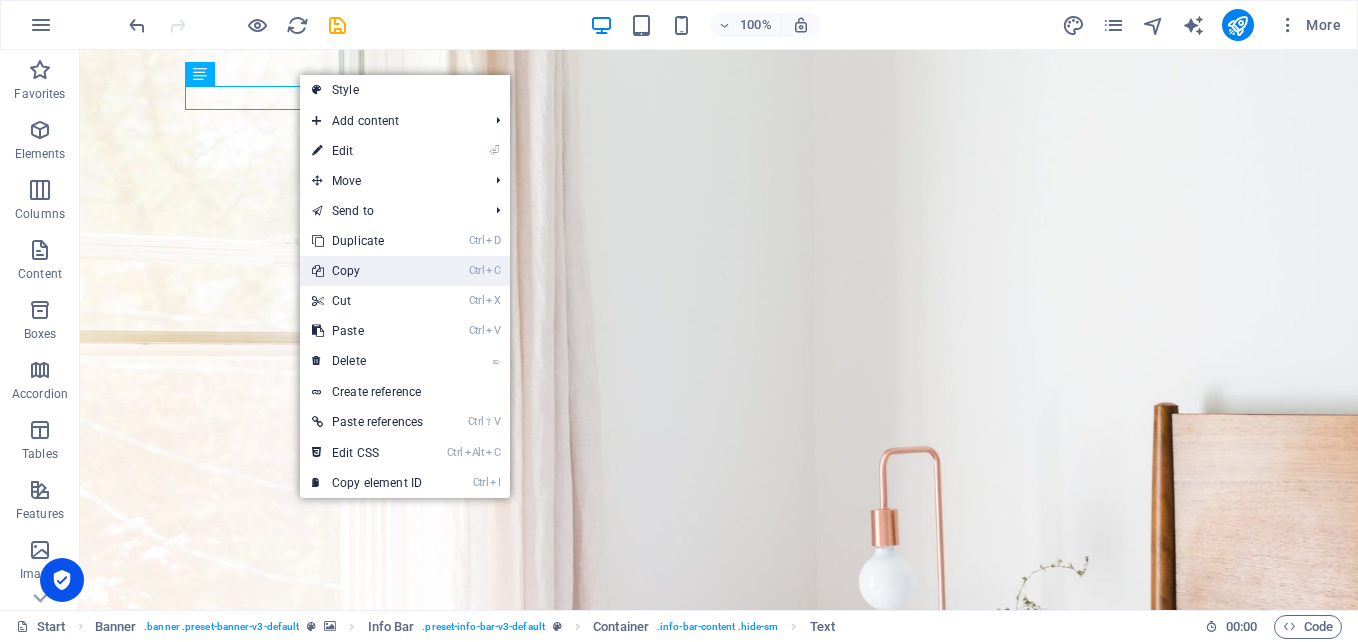 click on "Ctrl C  Copy" at bounding box center [367, 271] 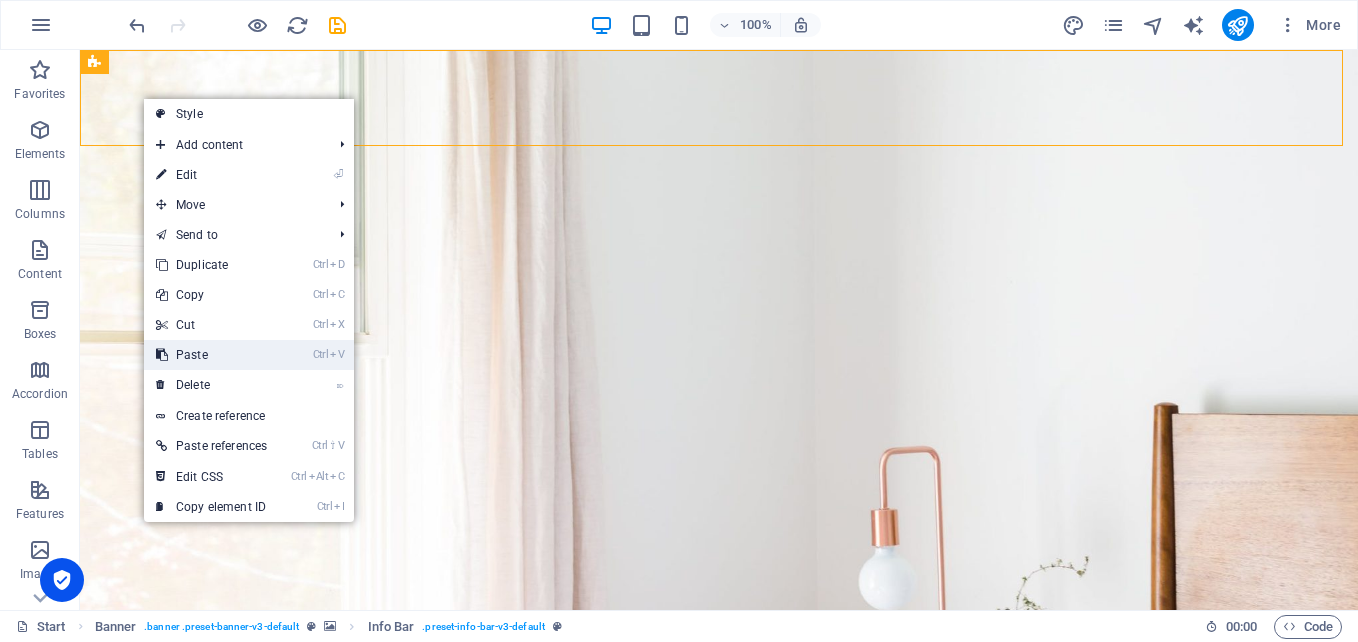 click on "Ctrl V  Paste" at bounding box center (211, 355) 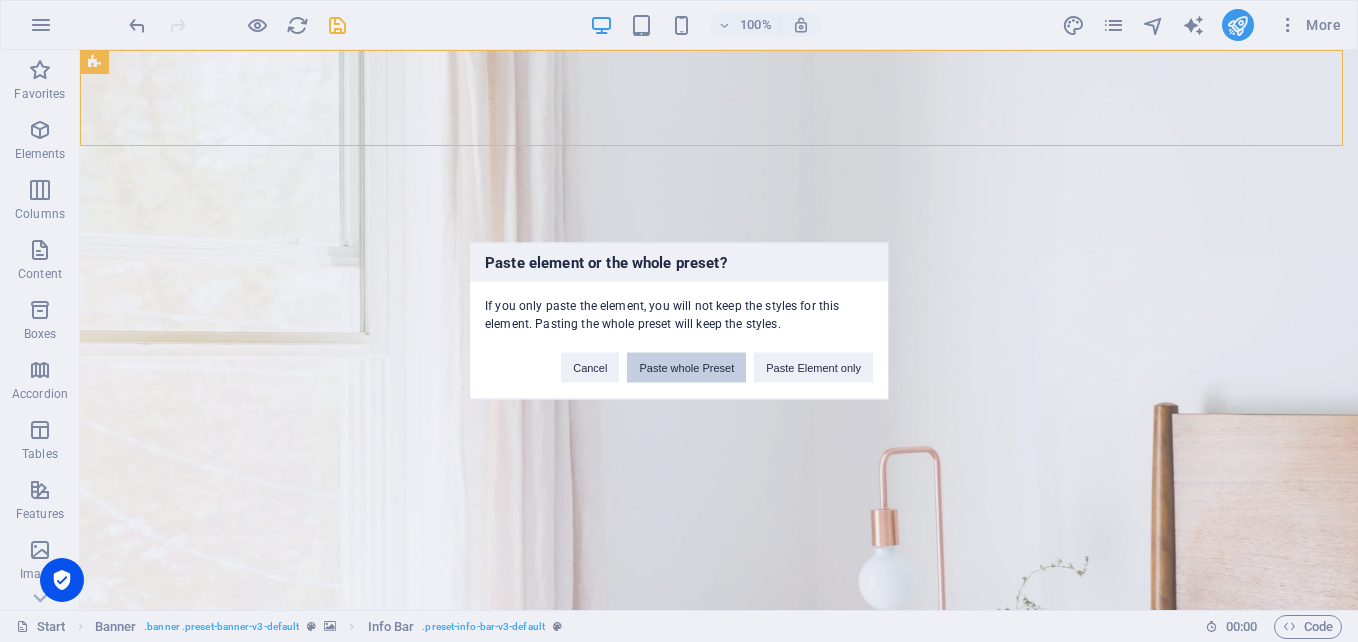 click on "Paste whole Preset" at bounding box center [686, 368] 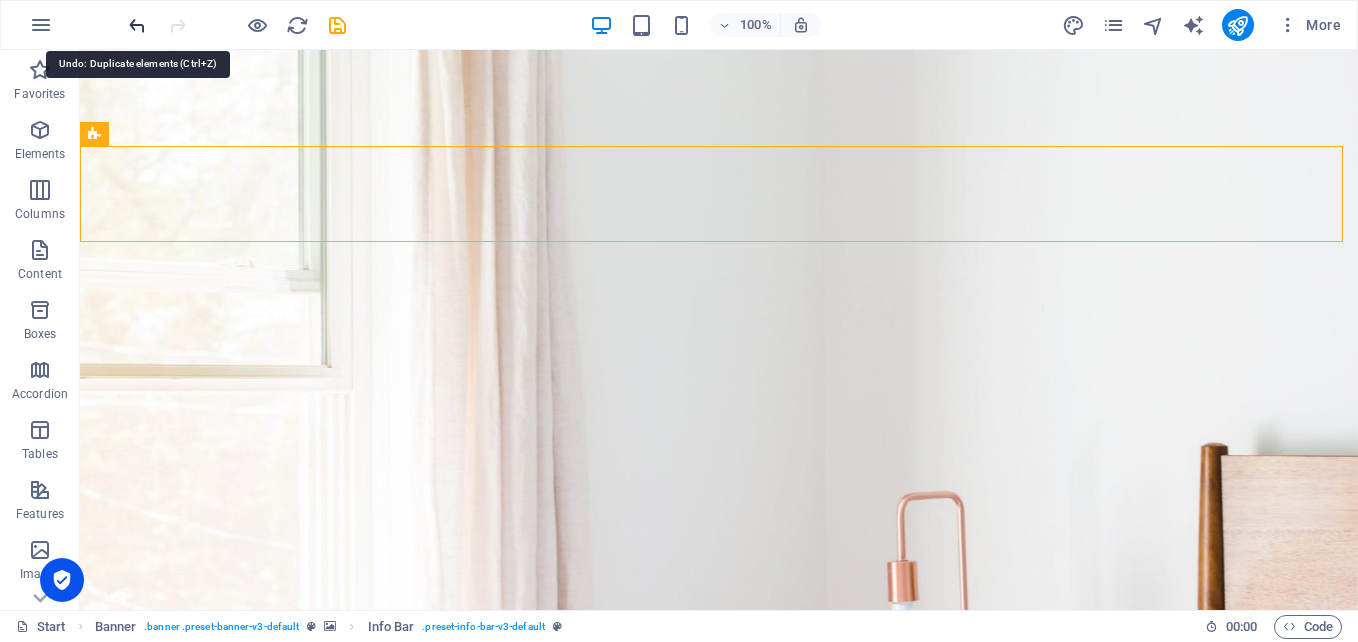 click at bounding box center (137, 25) 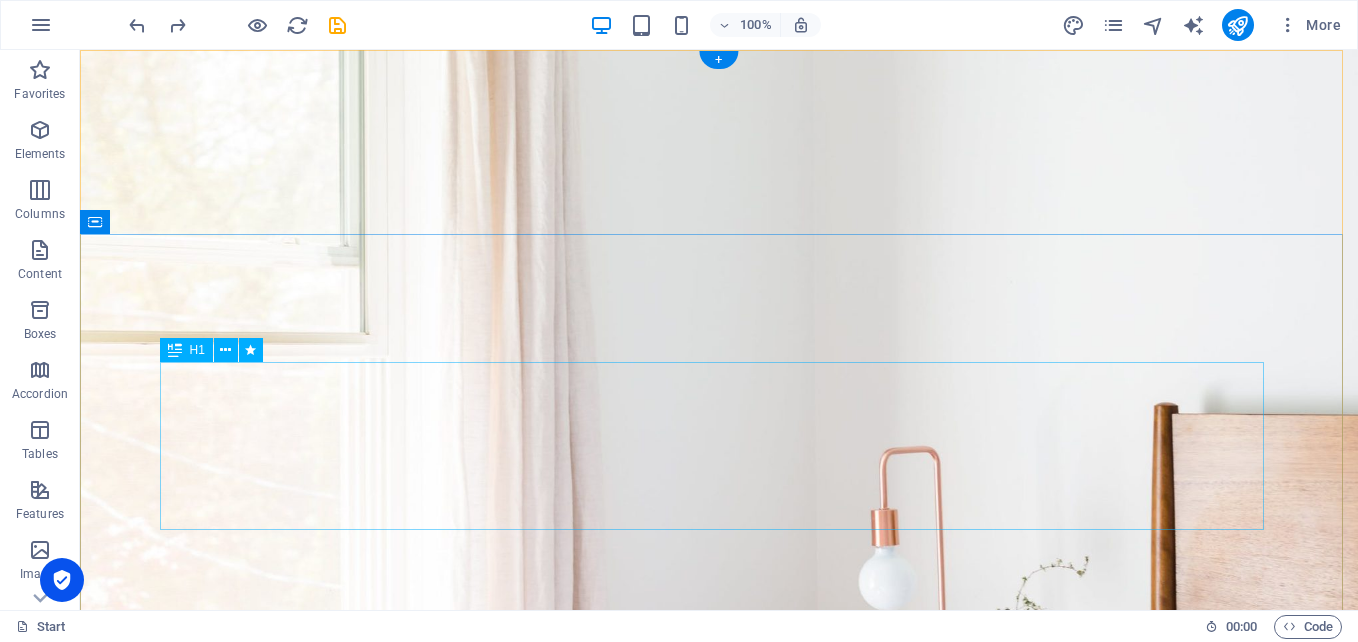 click on "VITAMIENE SEE   VIR beste herlaai" at bounding box center [719, 1409] 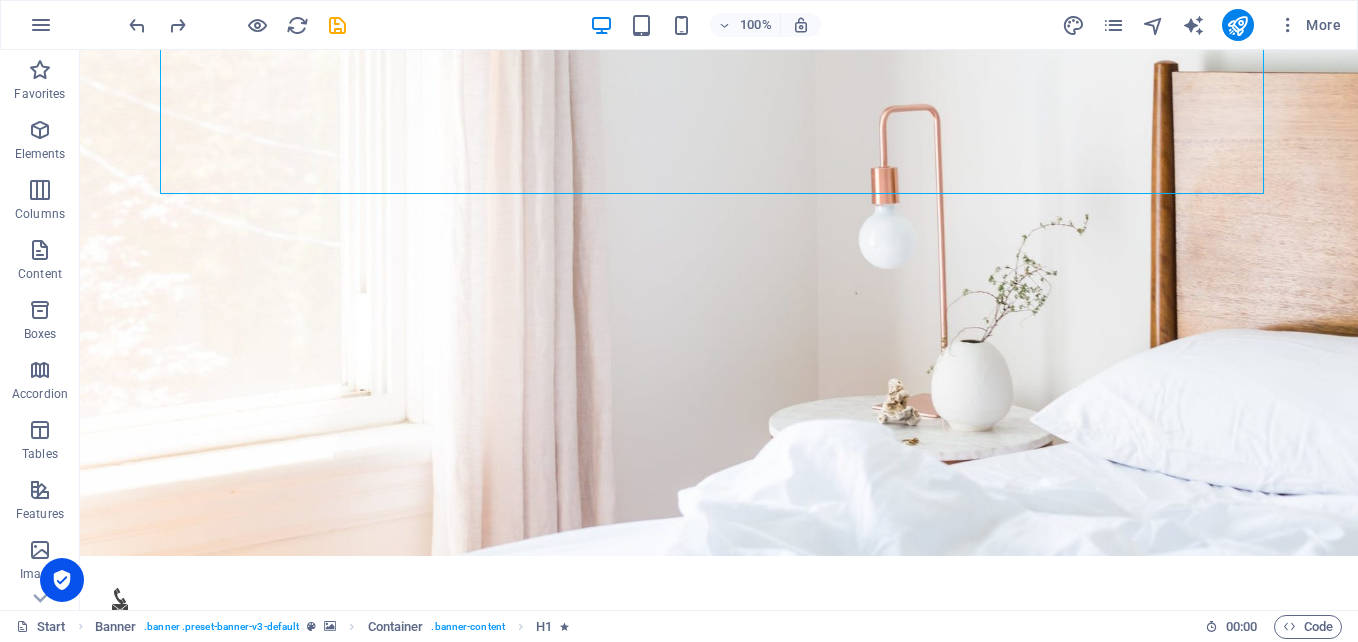 scroll, scrollTop: 360, scrollLeft: 0, axis: vertical 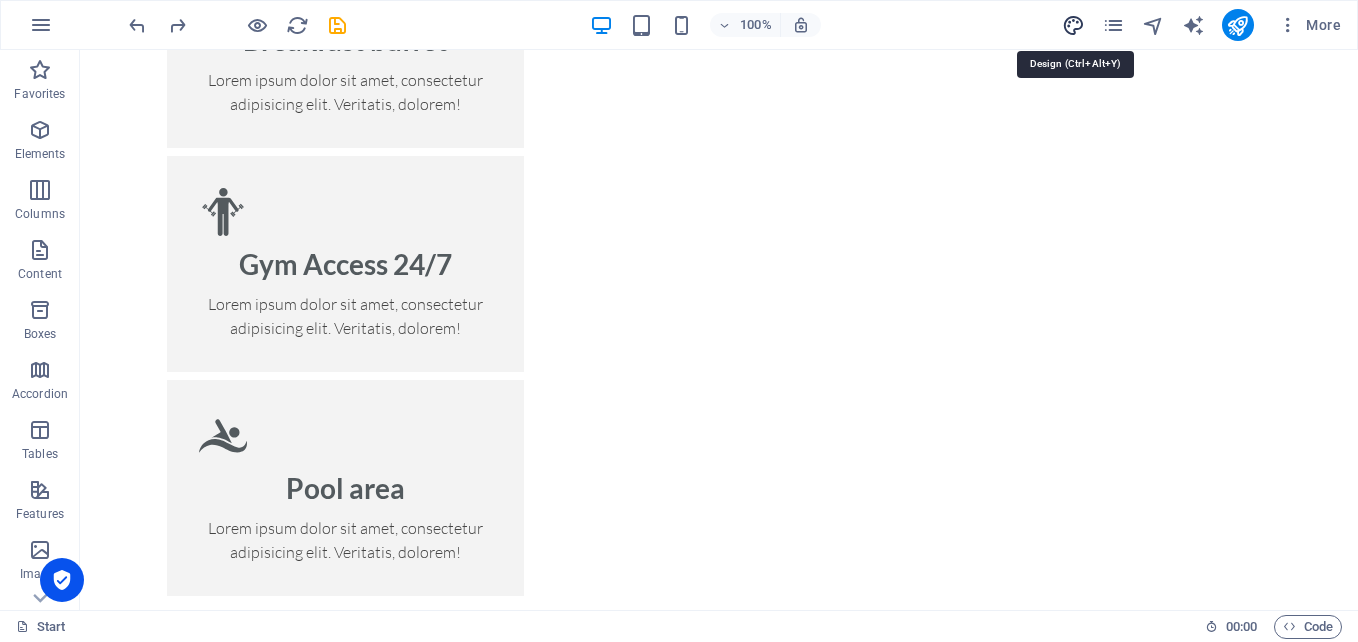 click at bounding box center [1073, 25] 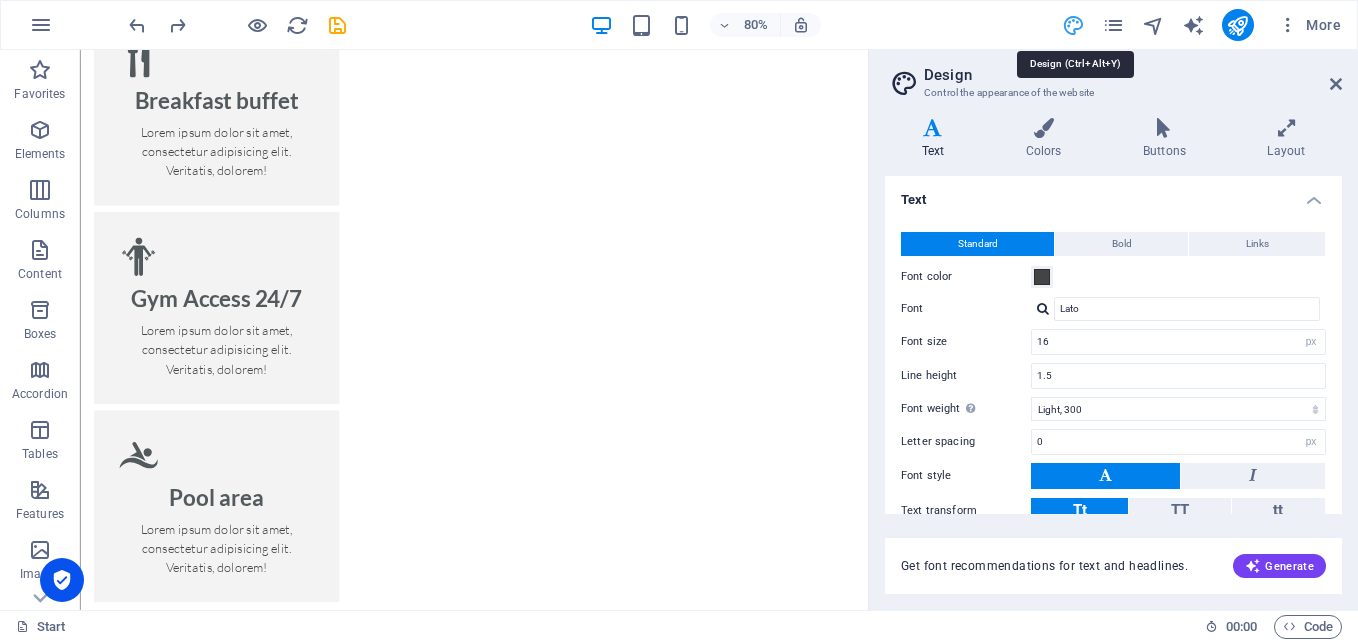 scroll, scrollTop: 3025, scrollLeft: 0, axis: vertical 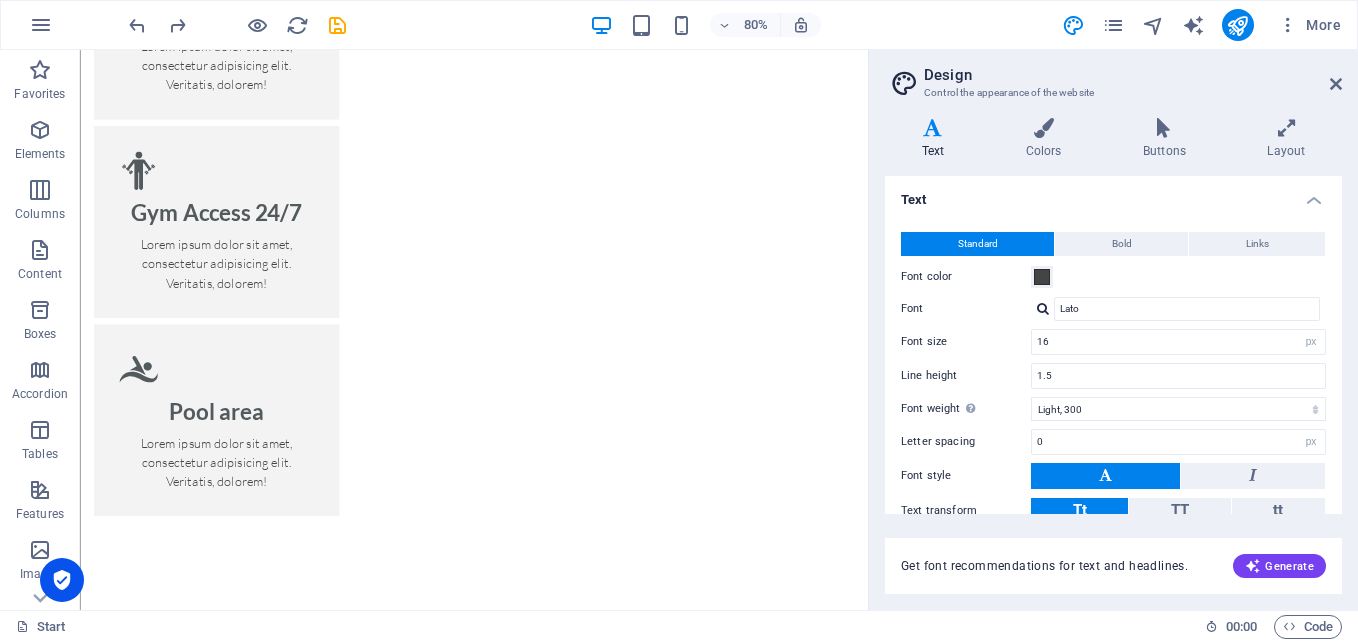 click on "Get font recommendations for text and headlines. Generate" at bounding box center (1113, 566) 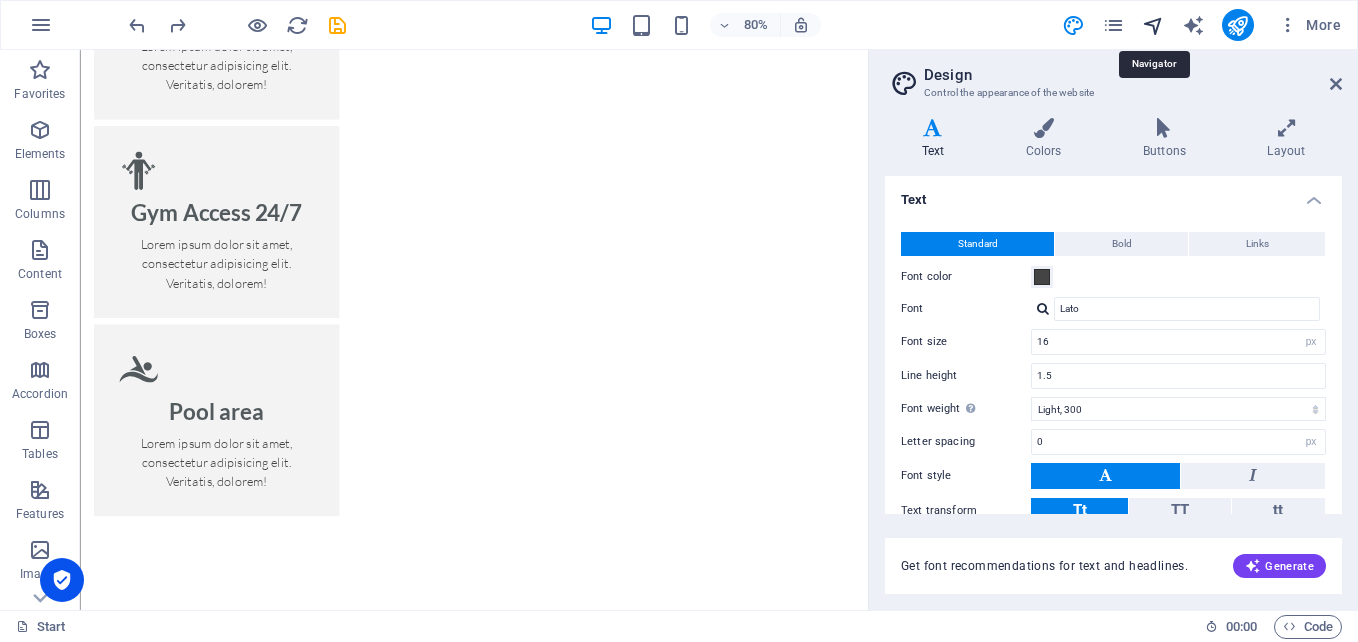 click at bounding box center [1153, 25] 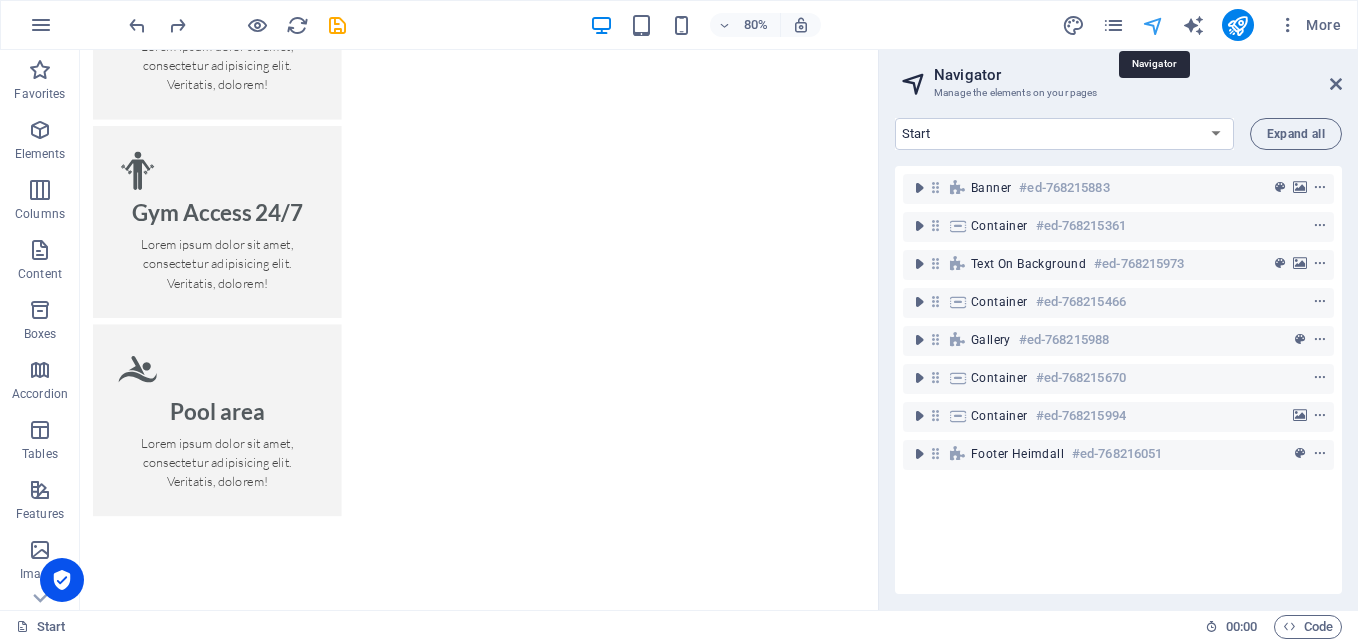 scroll, scrollTop: 3028, scrollLeft: 0, axis: vertical 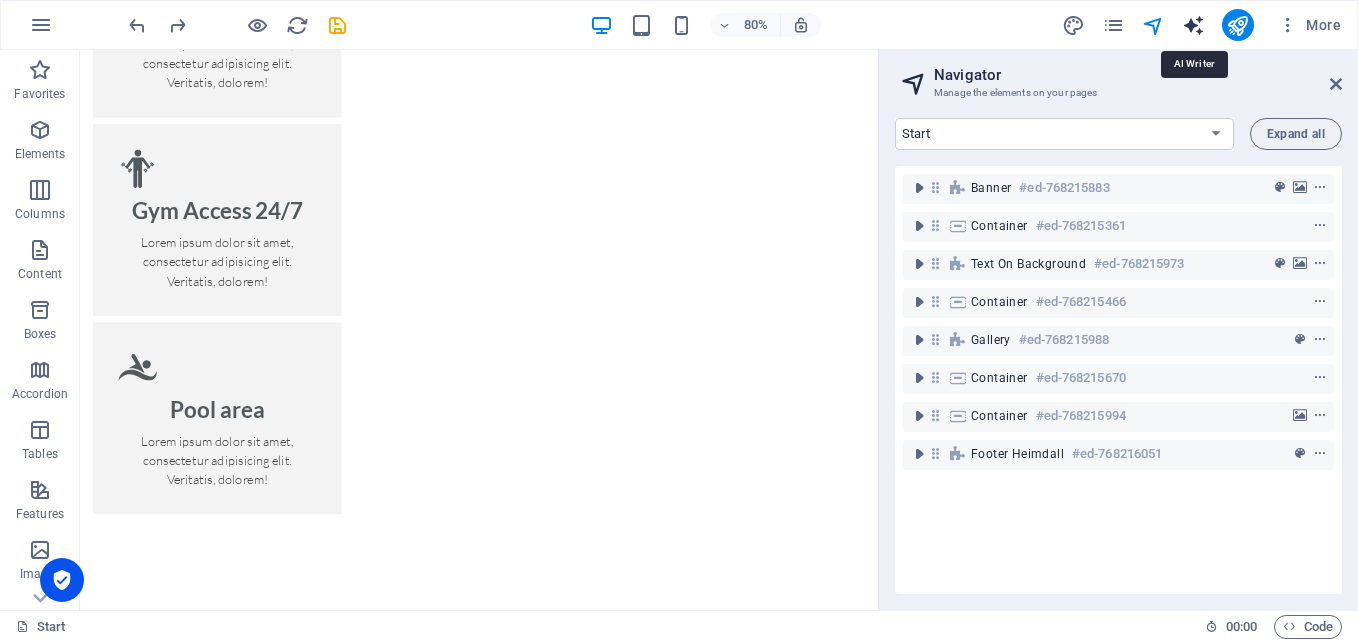 click at bounding box center [1193, 25] 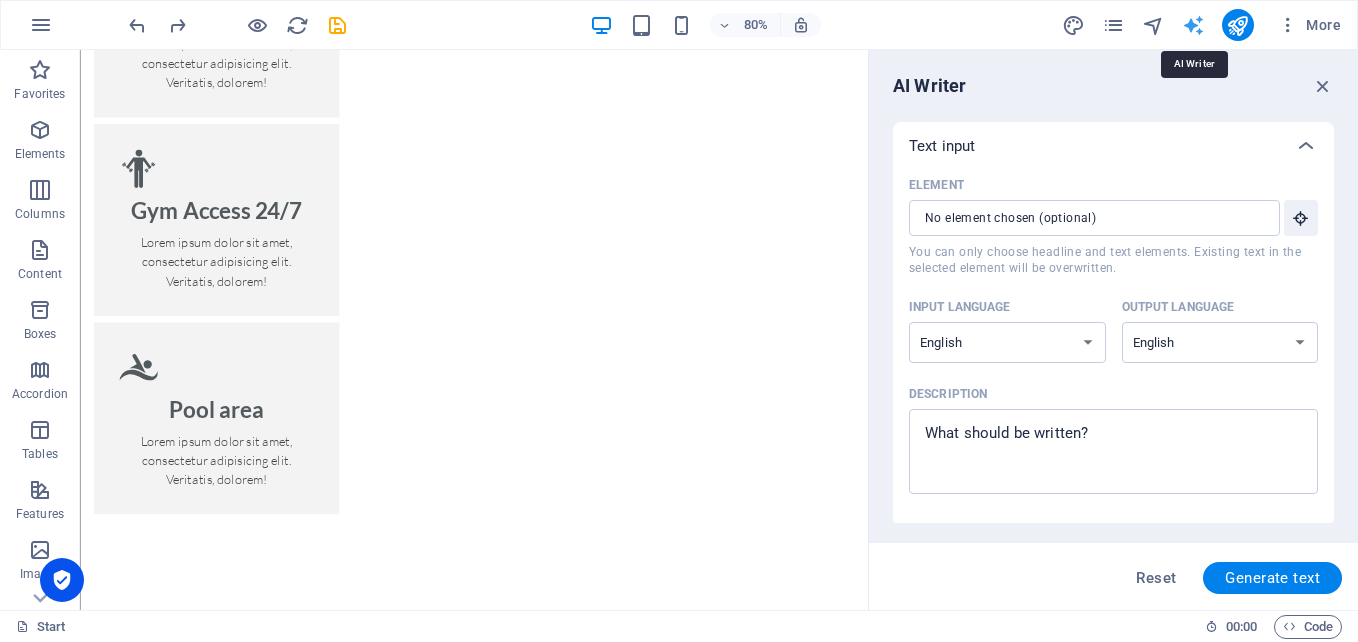 scroll, scrollTop: 3025, scrollLeft: 0, axis: vertical 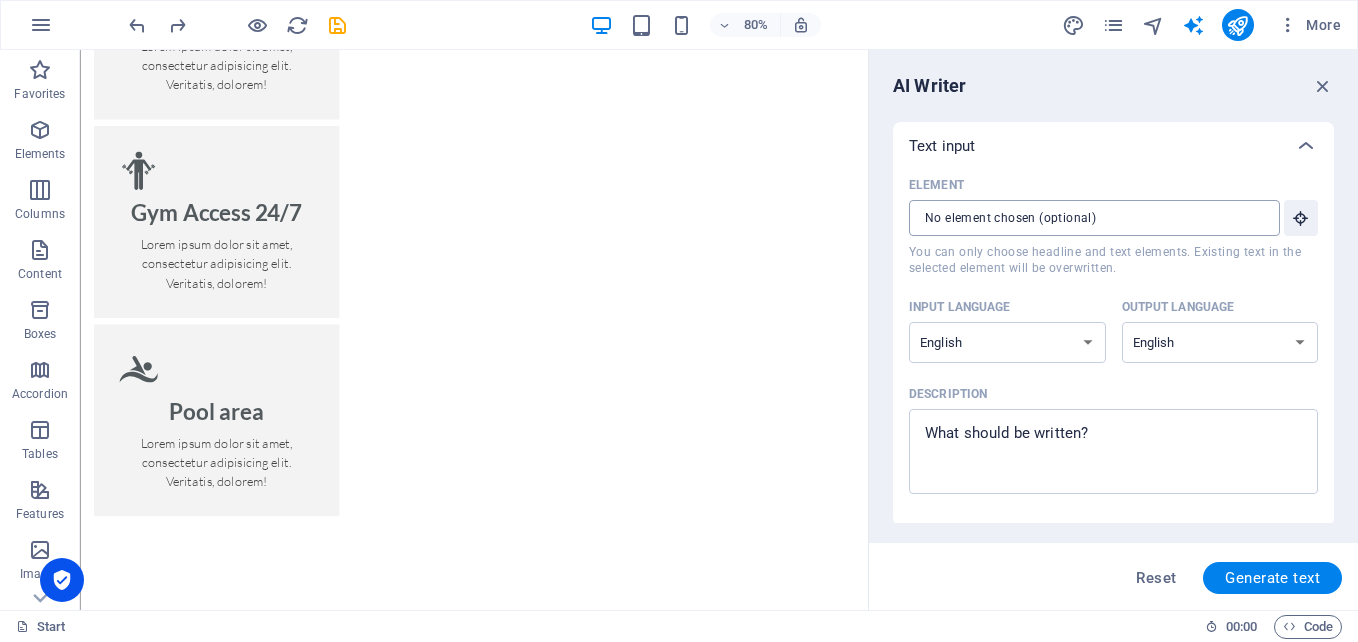 click on "Element ​ You can only choose headline and text elements. Existing text in the selected element will be overwritten." at bounding box center (1087, 218) 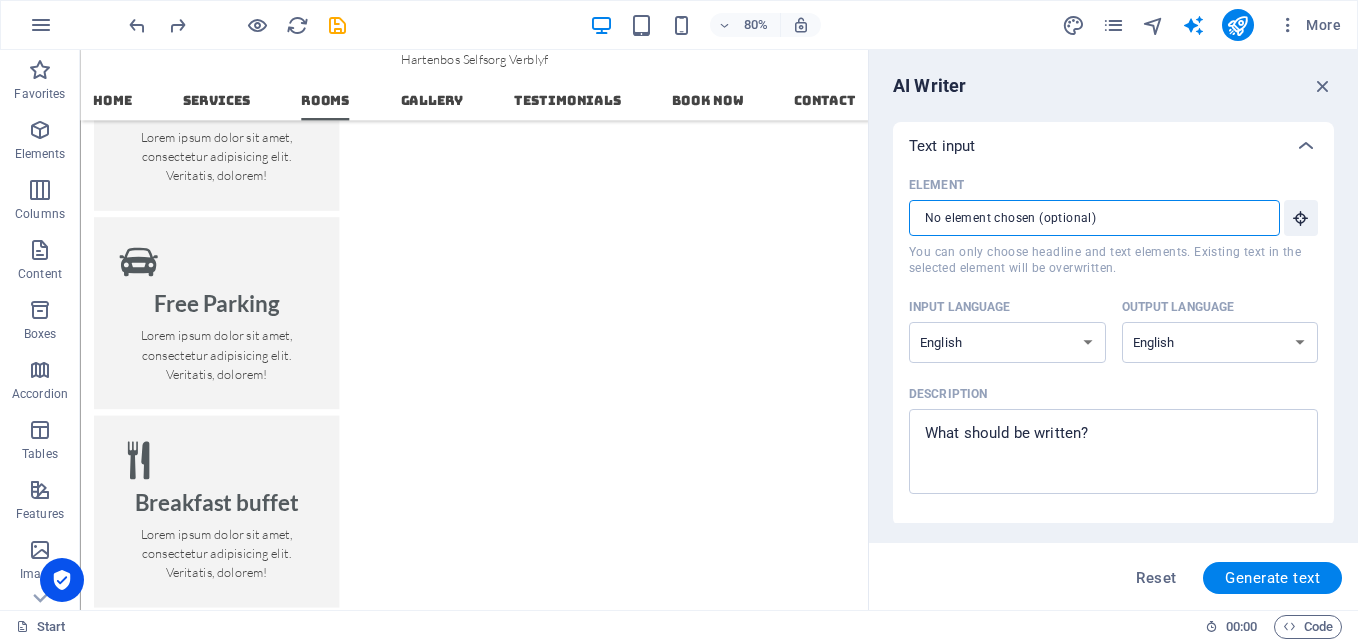 scroll, scrollTop: 2413, scrollLeft: 0, axis: vertical 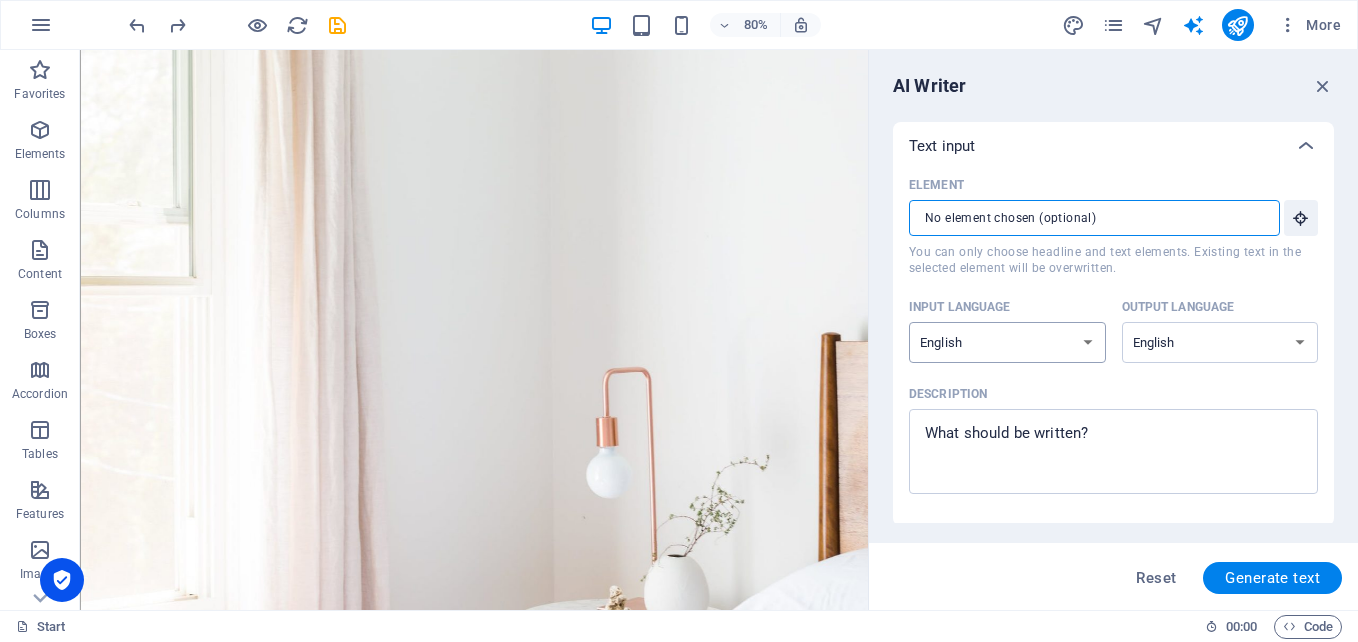 click on "Albanian Arabic Armenian Awadhi Azerbaijani Bashkir Basque Belarusian Bengali Bhojpuri Bosnian Brazilian Portuguese Bulgarian Cantonese (Yue) Catalan Chhattisgarhi Chinese Croatian Czech Danish Dogri Dutch English Estonian Faroese Finnish French Galician Georgian German Greek Gujarati Haryanvi Hindi Hungarian Indonesian Irish Italian Japanese Javanese Kannada Kashmiri Kazakh Konkani Korean Kyrgyz Latvian Lithuanian Macedonian Maithili Malay Maltese Mandarin Mandarin Chinese Marathi Marwari Min Nan Moldovan Mongolian Montenegrin Nepali Norwegian Oriya Pashto Persian (Farsi) Polish Portuguese Punjabi Rajasthani Romanian Russian Sanskrit Santali Serbian Sindhi Sinhala Slovak Slovene Slovenian Spanish Ukrainian Urdu Uzbek Vietnamese Welsh Wu" at bounding box center (1007, 342) 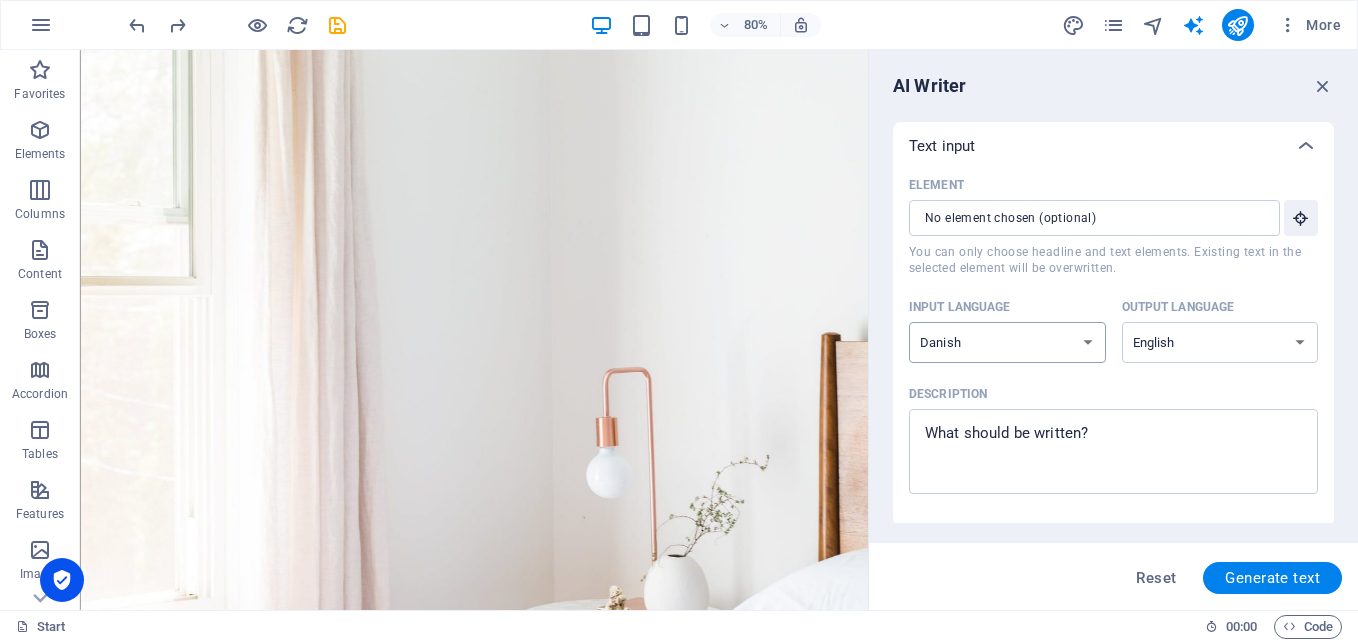 click on "Albanian Arabic Armenian Awadhi Azerbaijani Bashkir Basque Belarusian Bengali Bhojpuri Bosnian Brazilian Portuguese Bulgarian Cantonese (Yue) Catalan Chhattisgarhi Chinese Croatian Czech Danish Dogri Dutch English Estonian Faroese Finnish French Galician Georgian German Greek Gujarati Haryanvi Hindi Hungarian Indonesian Irish Italian Japanese Javanese Kannada Kashmiri Kazakh Konkani Korean Kyrgyz Latvian Lithuanian Macedonian Maithili Malay Maltese Mandarin Mandarin Chinese Marathi Marwari Min Nan Moldovan Mongolian Montenegrin Nepali Norwegian Oriya Pashto Persian (Farsi) Polish Portuguese Punjabi Rajasthani Romanian Russian Sanskrit Santali Serbian Sindhi Sinhala Slovak Slovene Slovenian Spanish Ukrainian Urdu Uzbek Vietnamese Welsh Wu" at bounding box center [1007, 342] 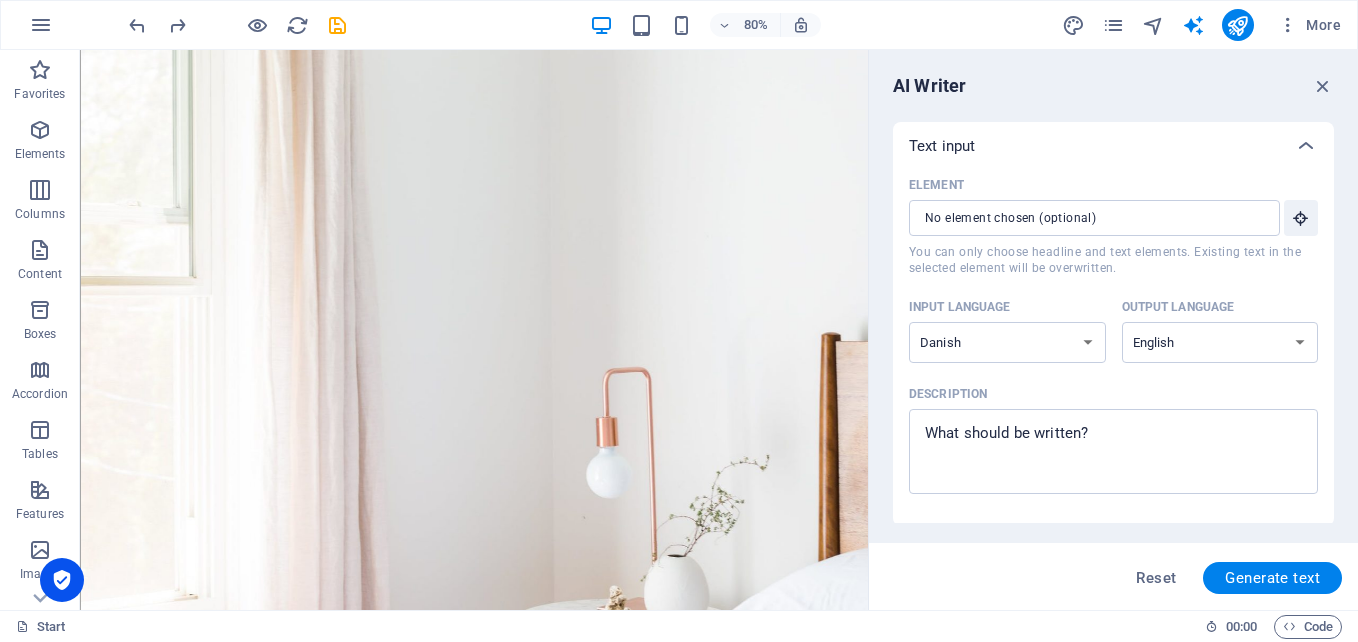 select on "English" 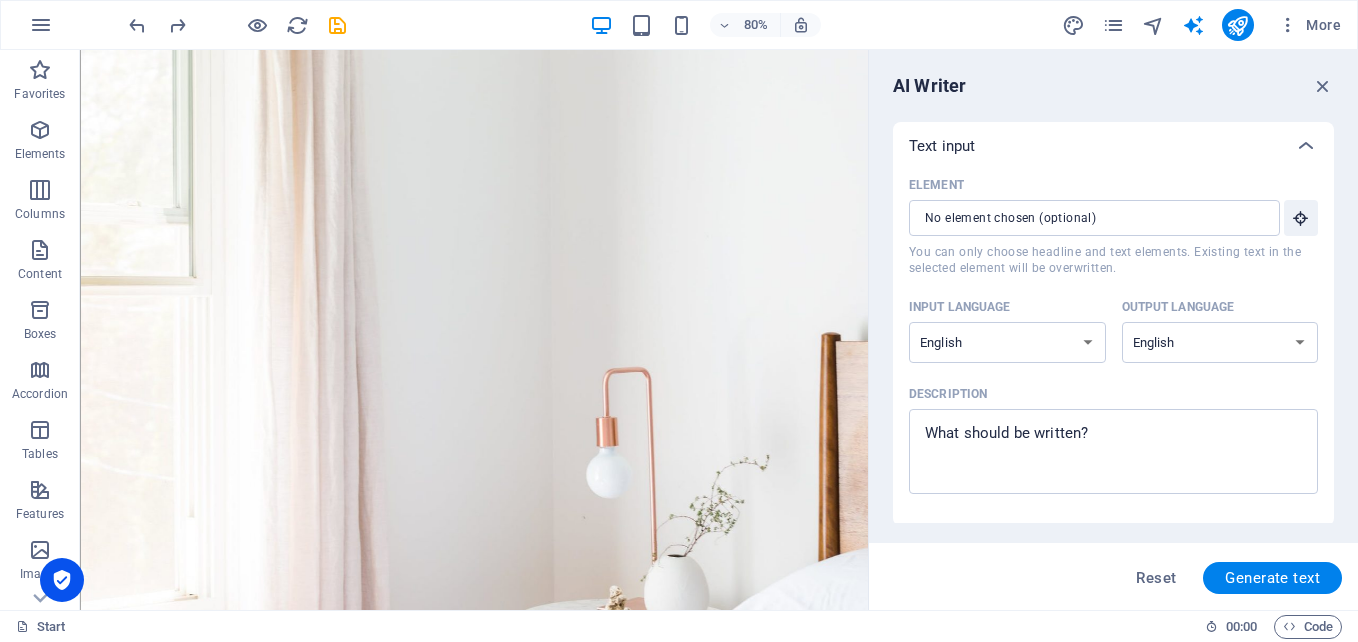 click on "Albanian Arabic Armenian Awadhi Azerbaijani Bashkir Basque Belarusian Bengali Bhojpuri Bosnian Brazilian Portuguese Bulgarian Cantonese (Yue) Catalan Chhattisgarhi Chinese Croatian Czech Danish Dogri Dutch English Estonian Faroese Finnish French Galician Georgian German Greek Gujarati Haryanvi Hindi Hungarian Indonesian Irish Italian Japanese Javanese Kannada Kashmiri Kazakh Konkani Korean Kyrgyz Latvian Lithuanian Macedonian Maithili Malay Maltese Mandarin Mandarin Chinese Marathi Marwari Min Nan Moldovan Mongolian Montenegrin Nepali Norwegian Oriya Pashto Persian (Farsi) Polish Portuguese Punjabi Rajasthani Romanian Russian Sanskrit Santali Serbian Sindhi Sinhala Slovak Slovene Slovenian Spanish Ukrainian Urdu Uzbek Vietnamese Welsh Wu" at bounding box center [1007, 342] 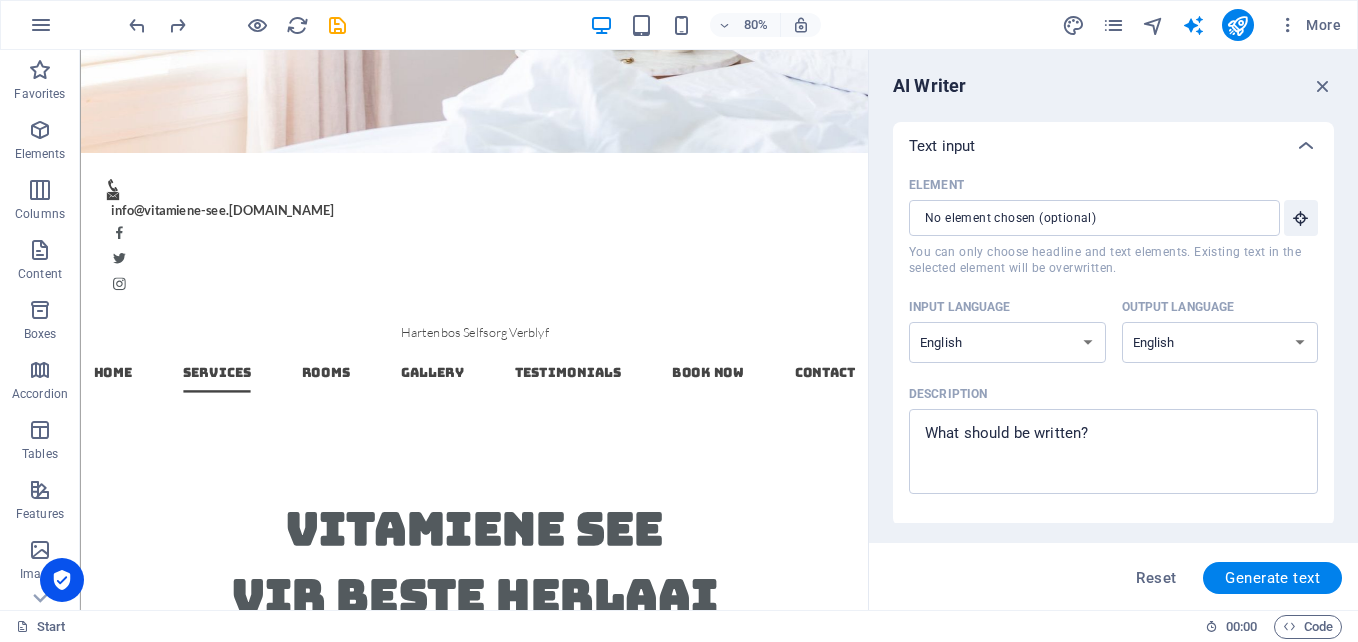 scroll, scrollTop: 866, scrollLeft: 0, axis: vertical 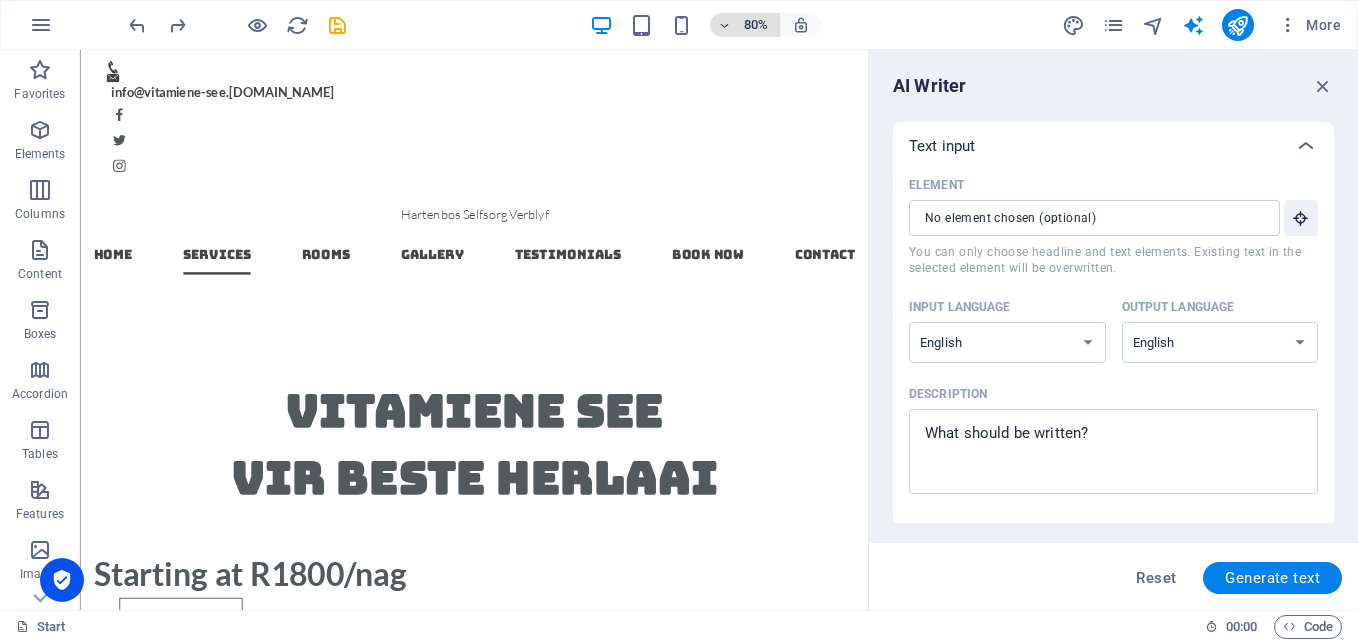 click on "80%" at bounding box center (745, 25) 